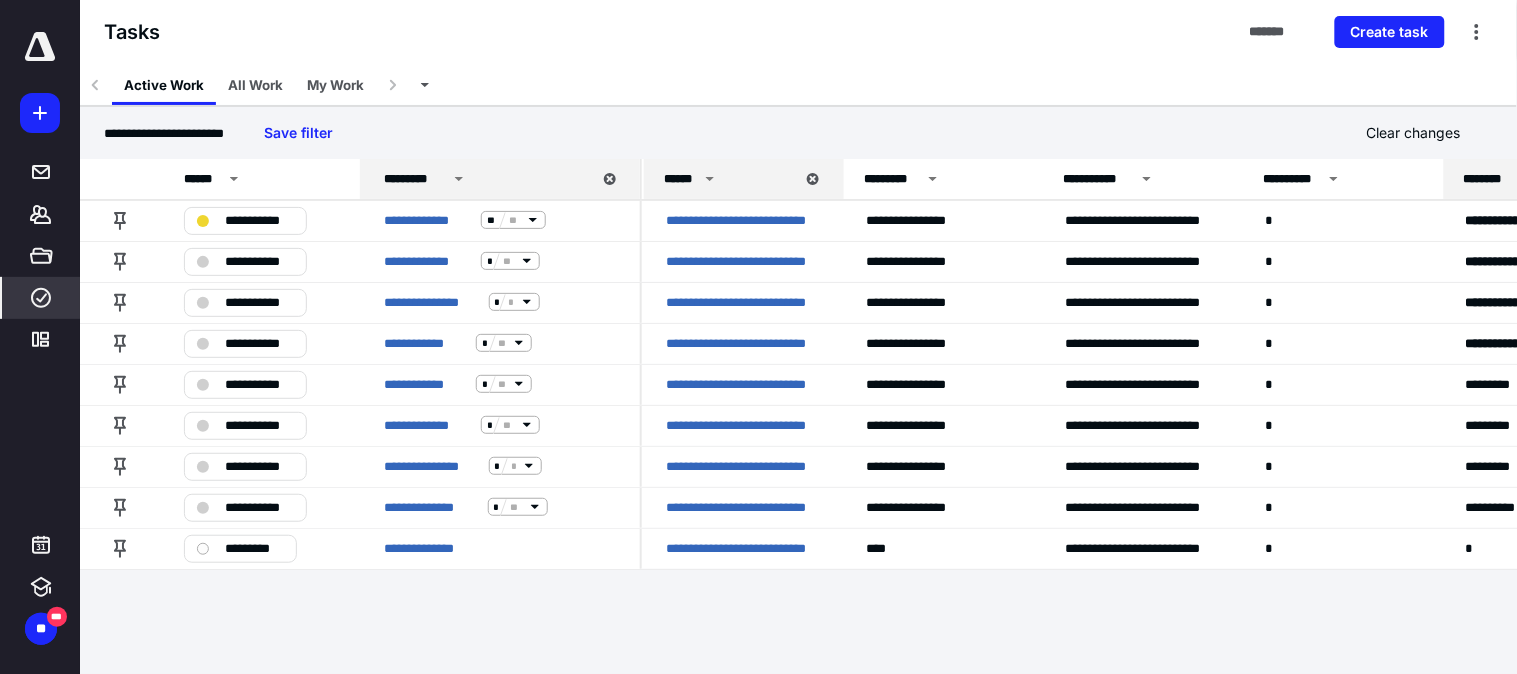 scroll, scrollTop: 0, scrollLeft: 0, axis: both 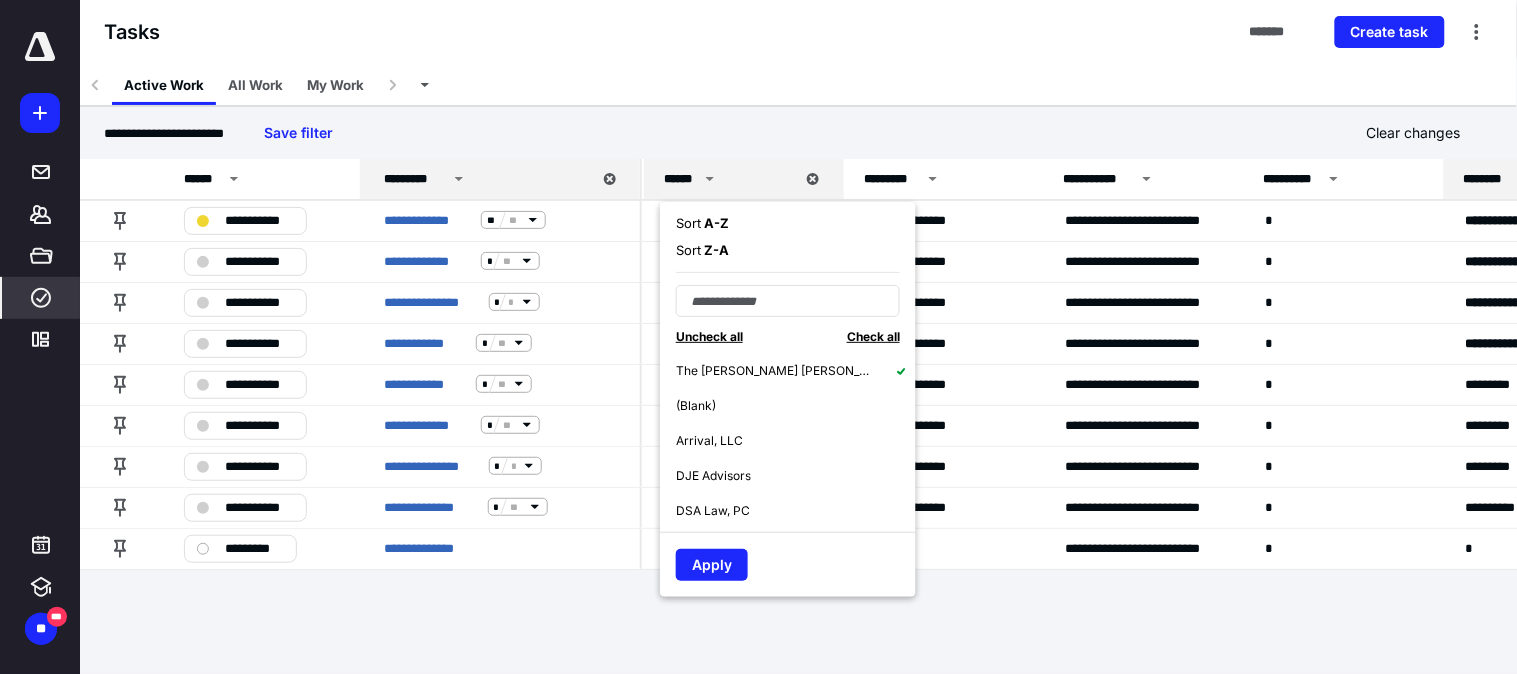 click on "The [PERSON_NAME] [PERSON_NAME] Law Group" at bounding box center [776, 371] 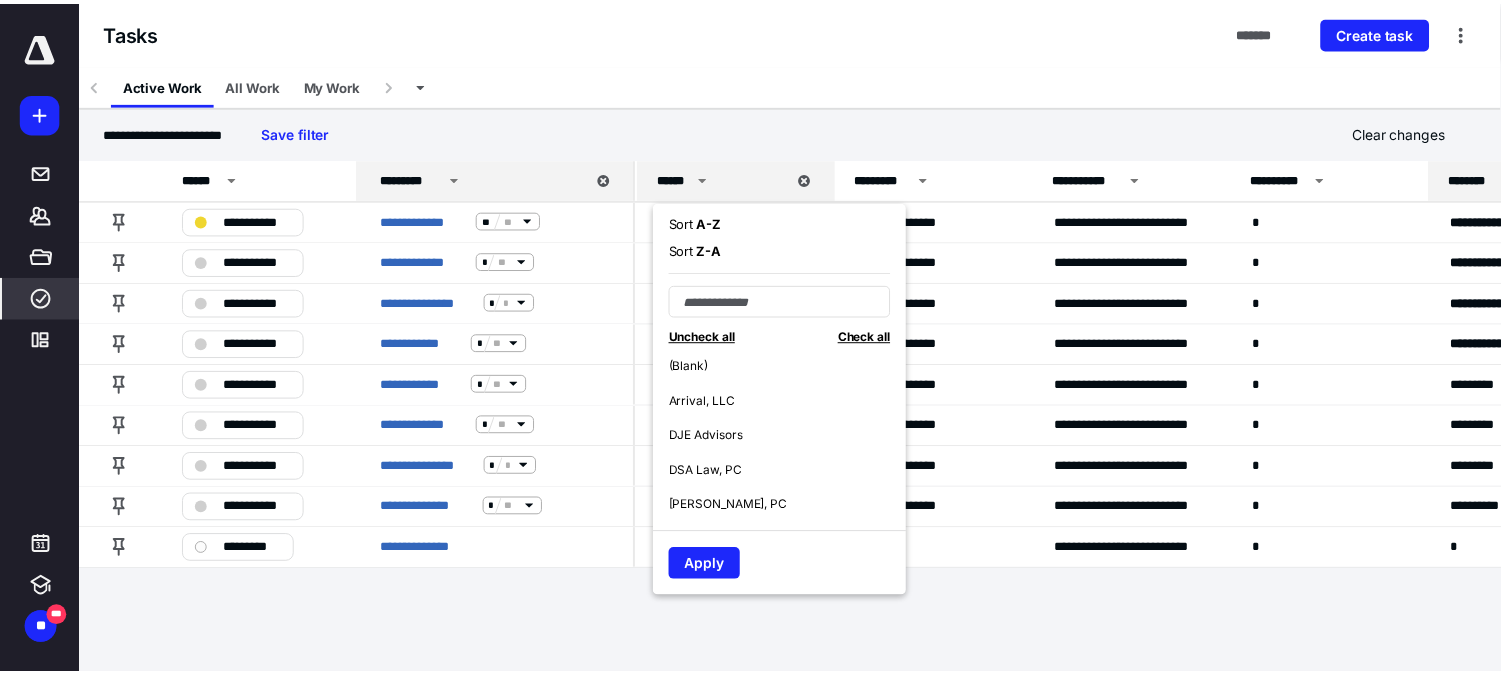 scroll, scrollTop: 41, scrollLeft: 0, axis: vertical 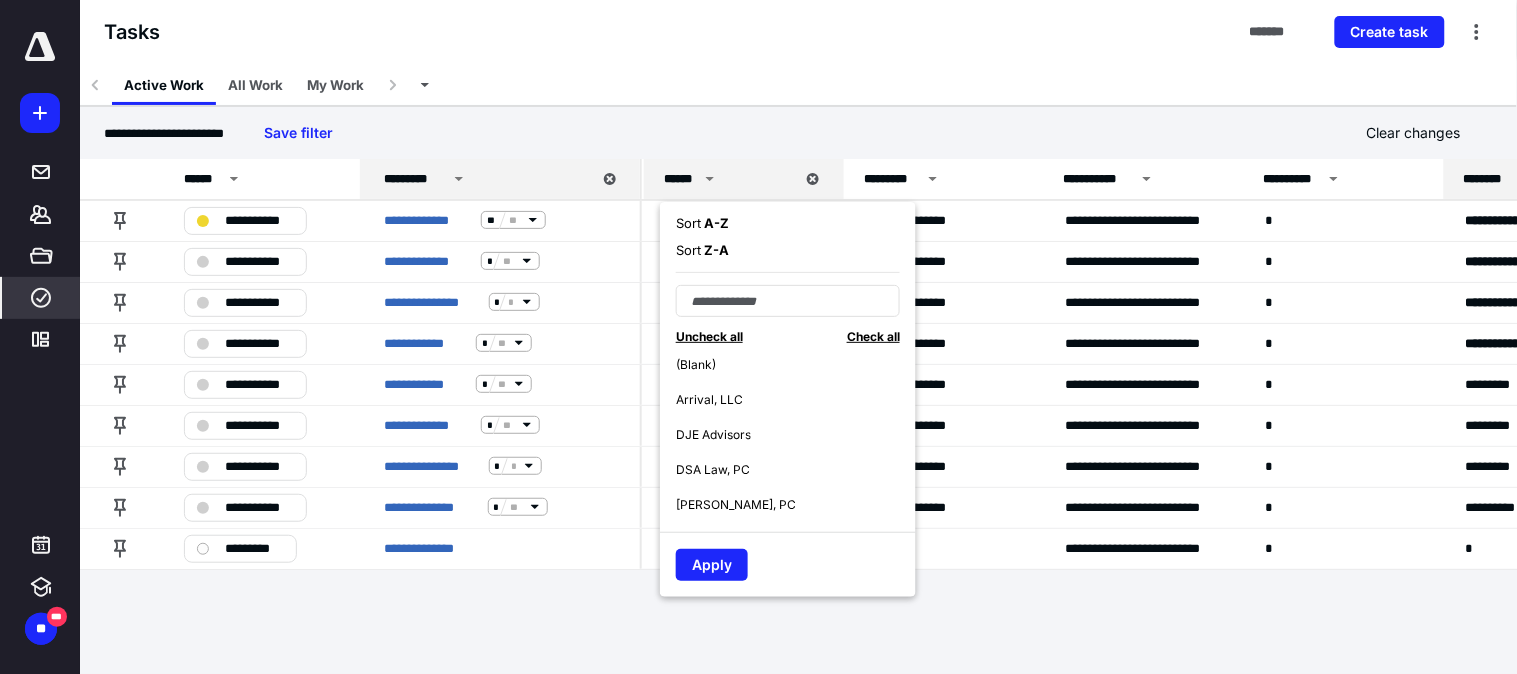 click on "DJE Advisors" at bounding box center [713, 435] 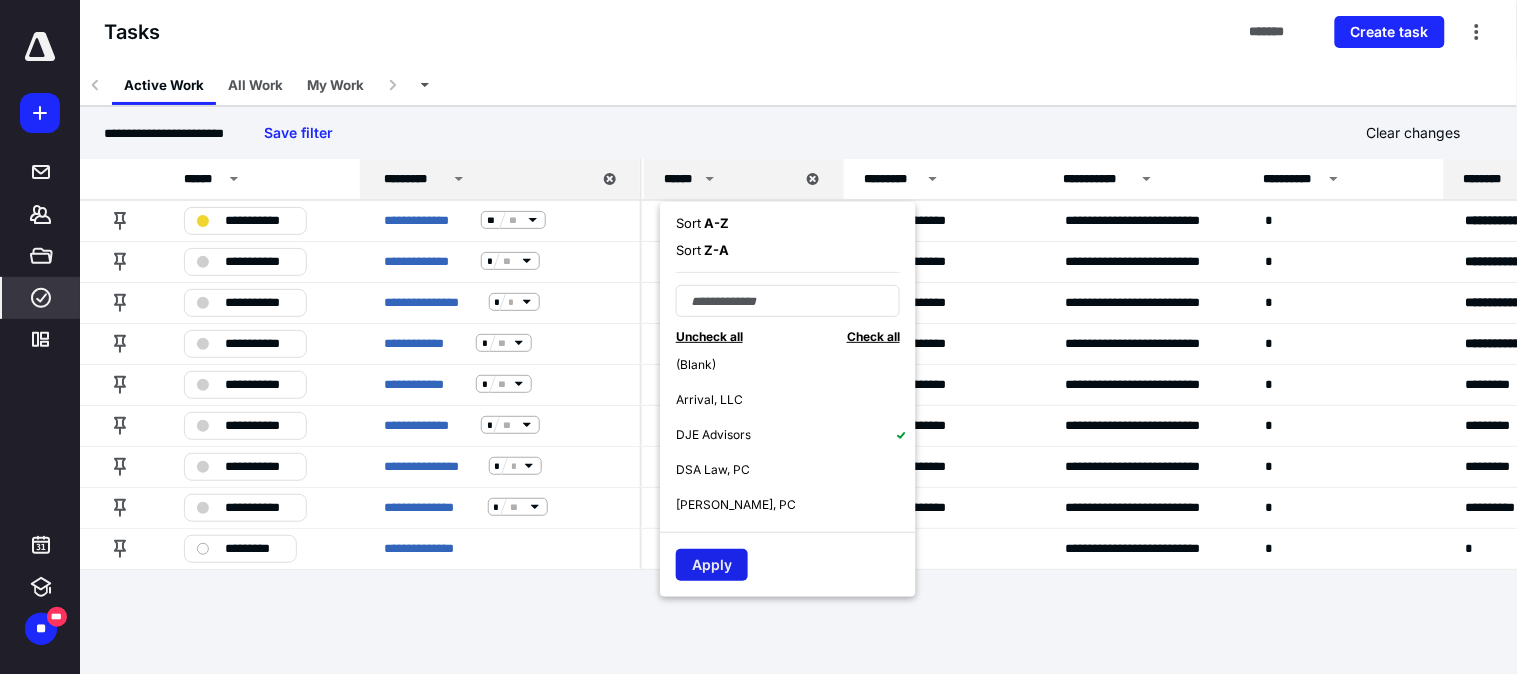 click on "Apply" at bounding box center (712, 565) 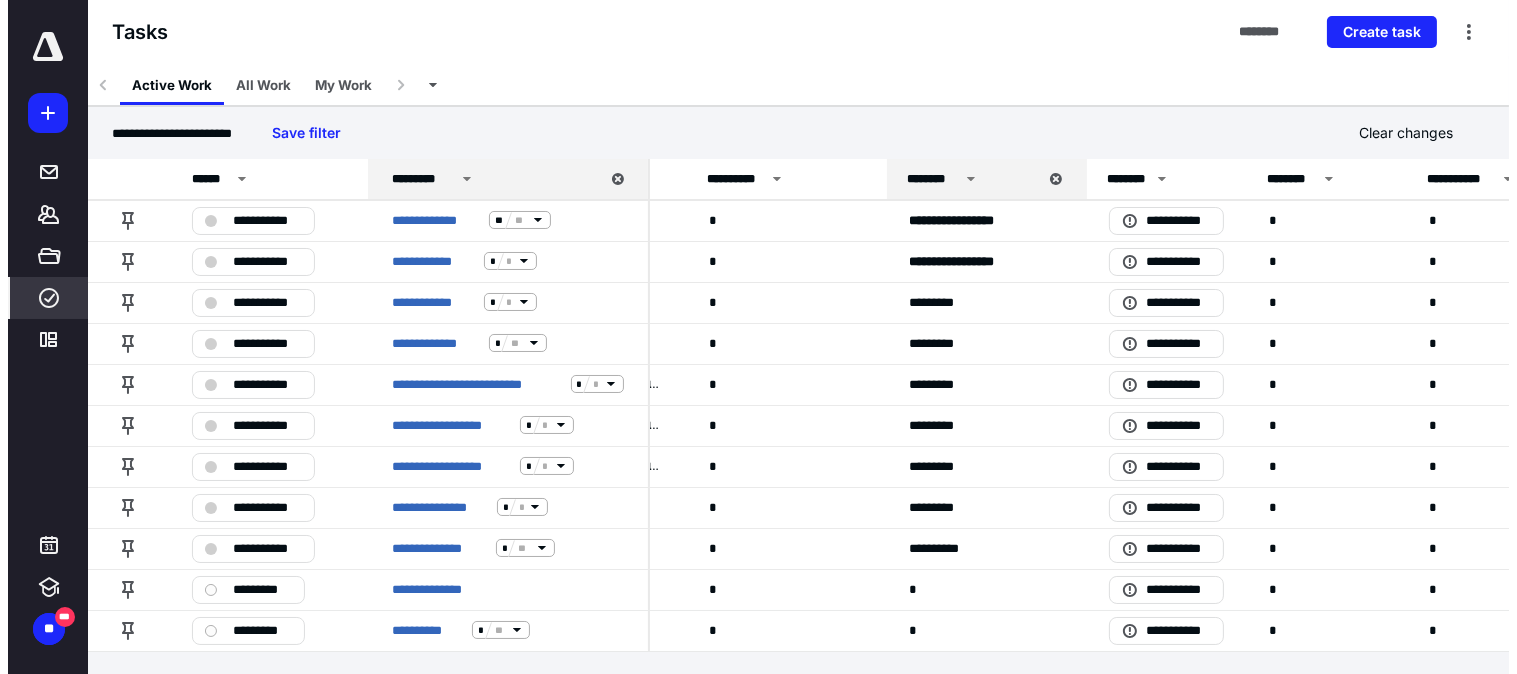 scroll, scrollTop: 0, scrollLeft: 566, axis: horizontal 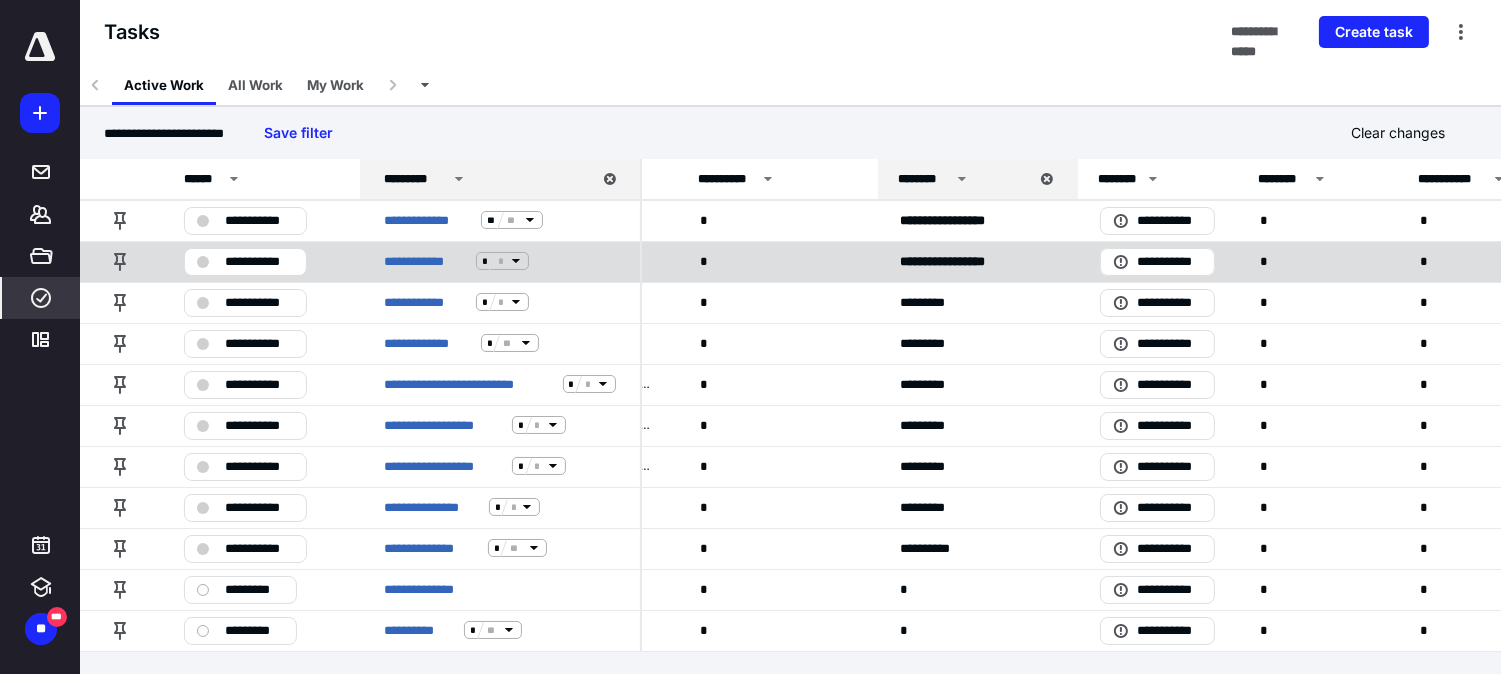 click on "**********" at bounding box center (259, 261) 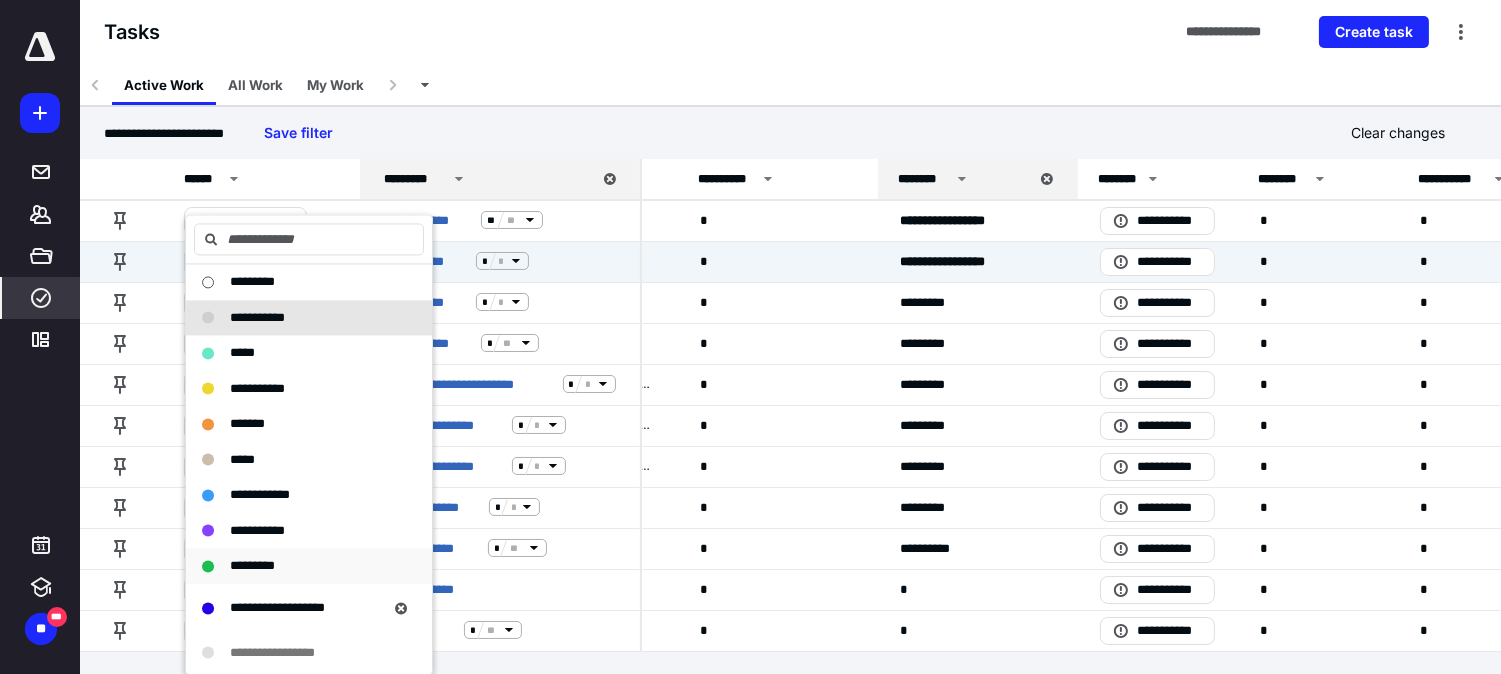 click on "*********" at bounding box center [252, 565] 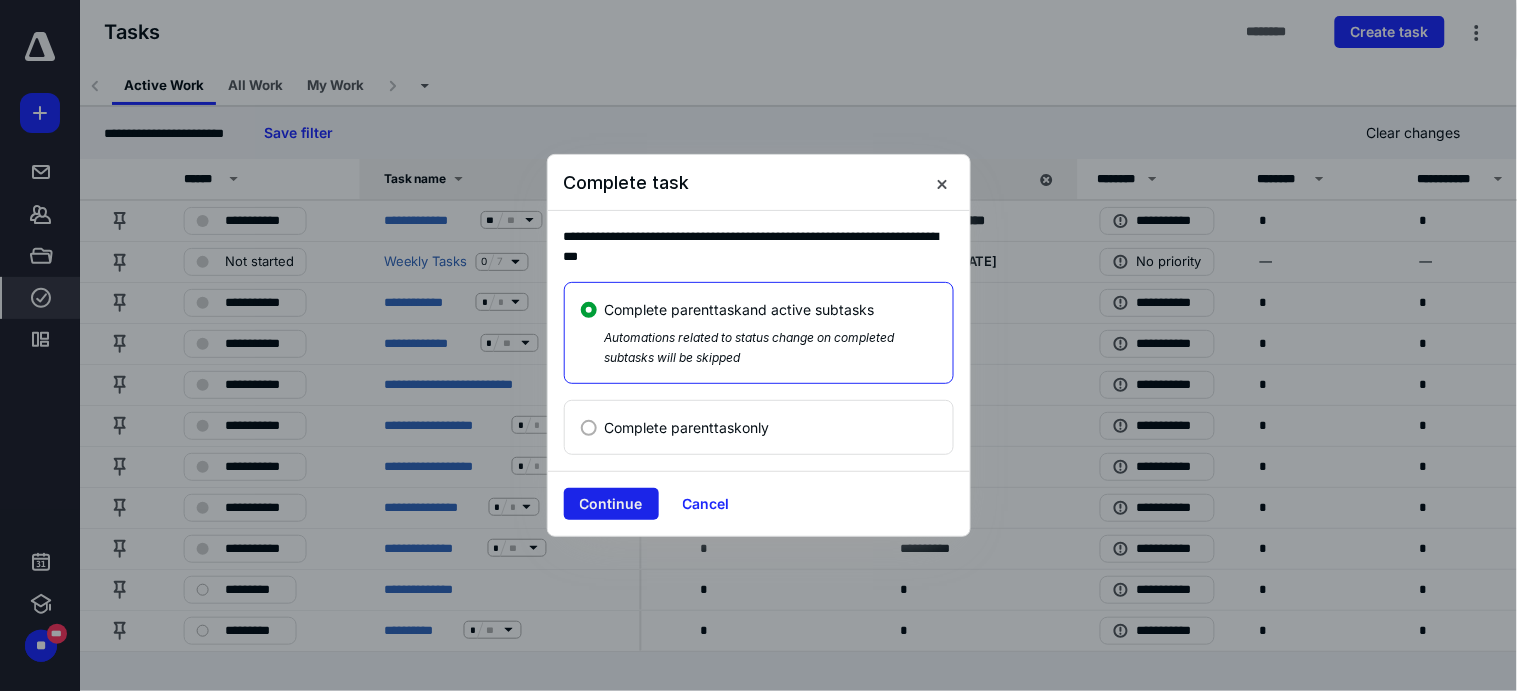 click on "Continue" at bounding box center (611, 504) 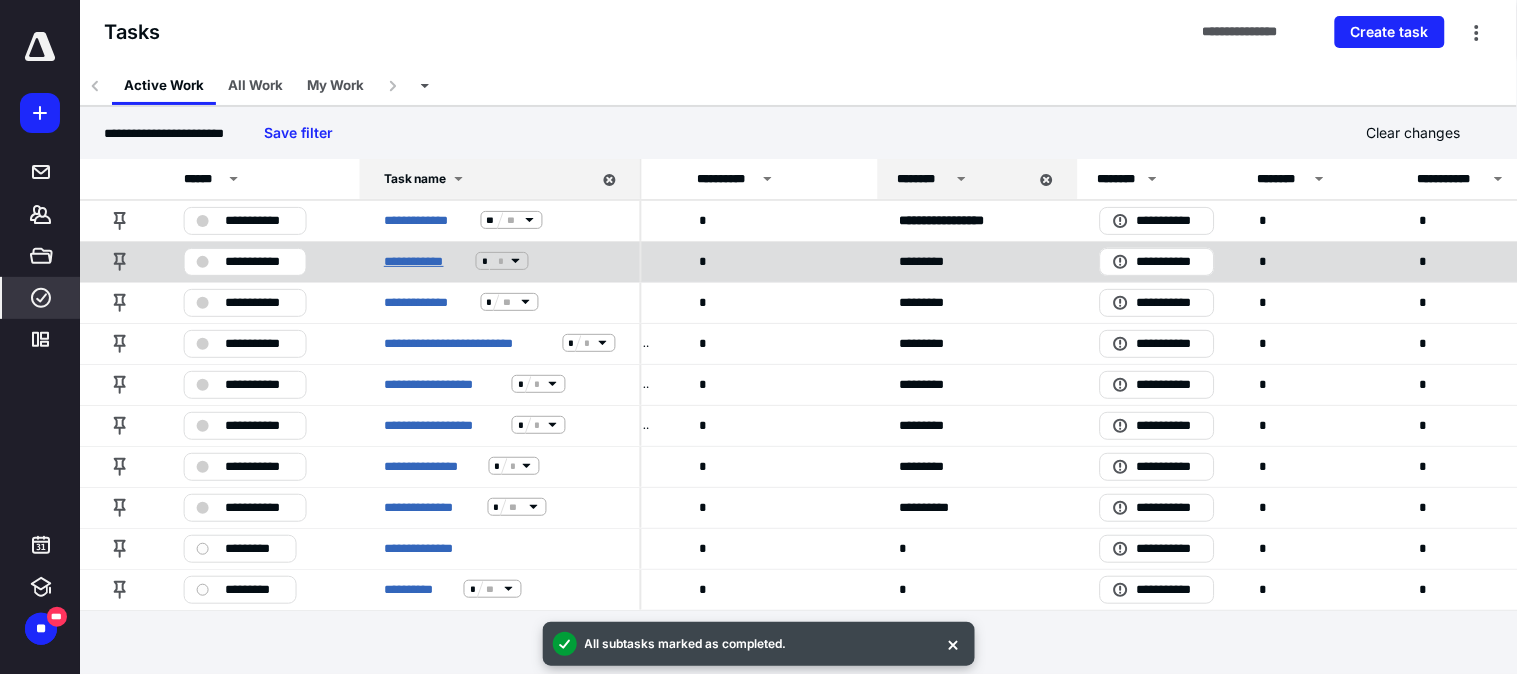 click on "**********" at bounding box center (426, 261) 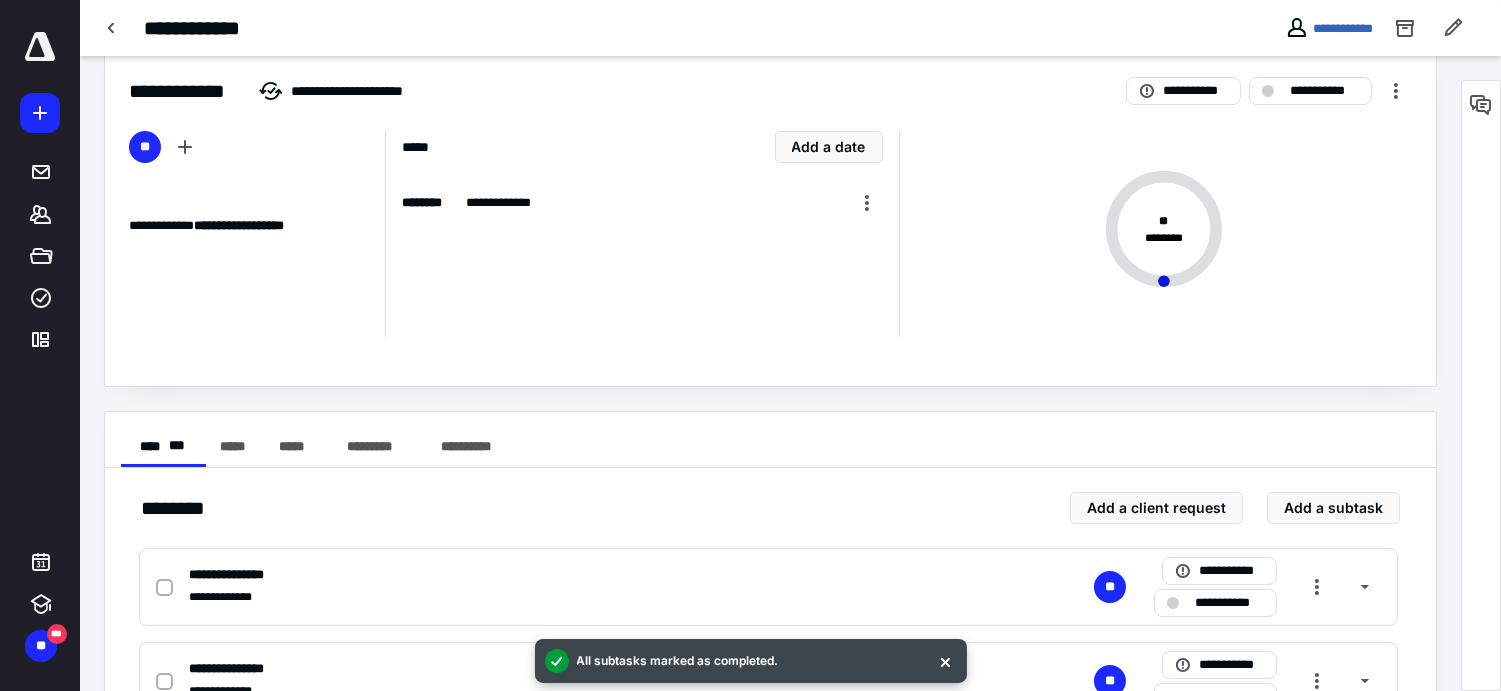 scroll, scrollTop: 184, scrollLeft: 0, axis: vertical 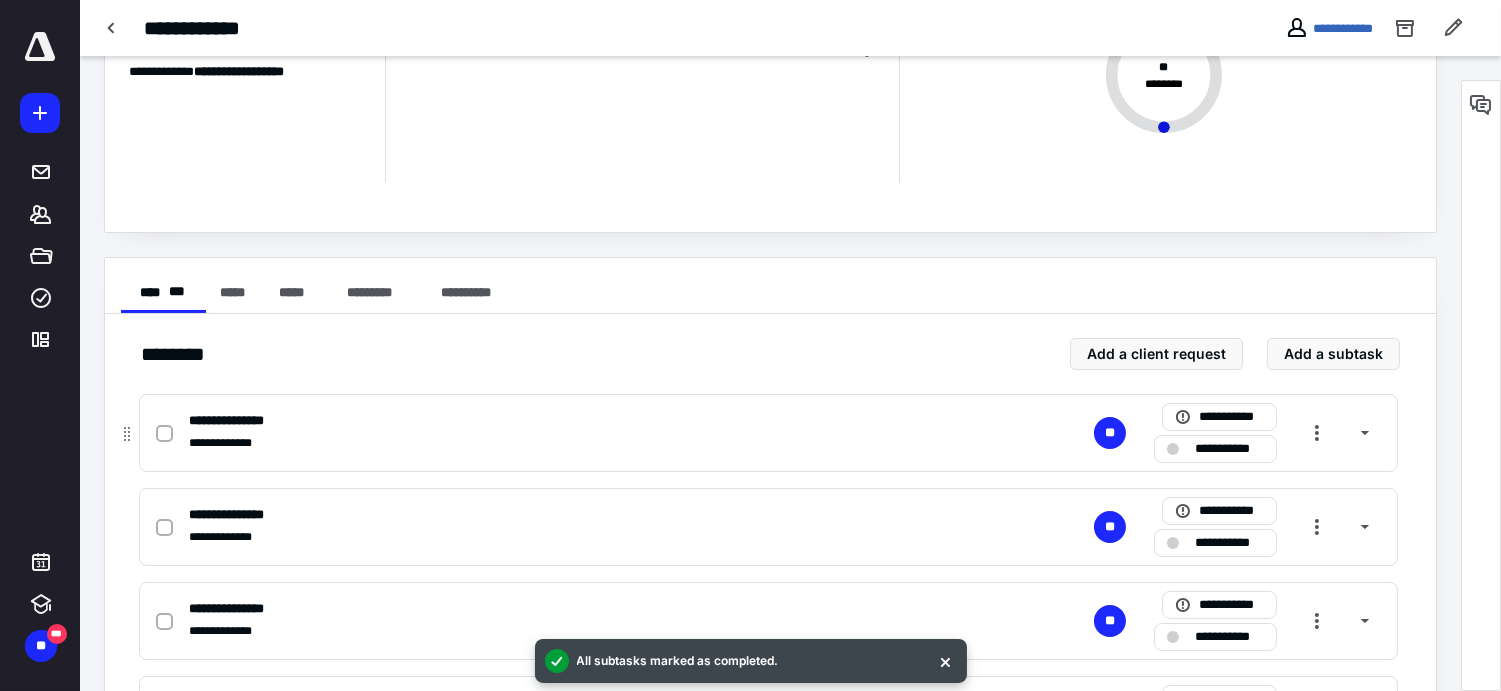click 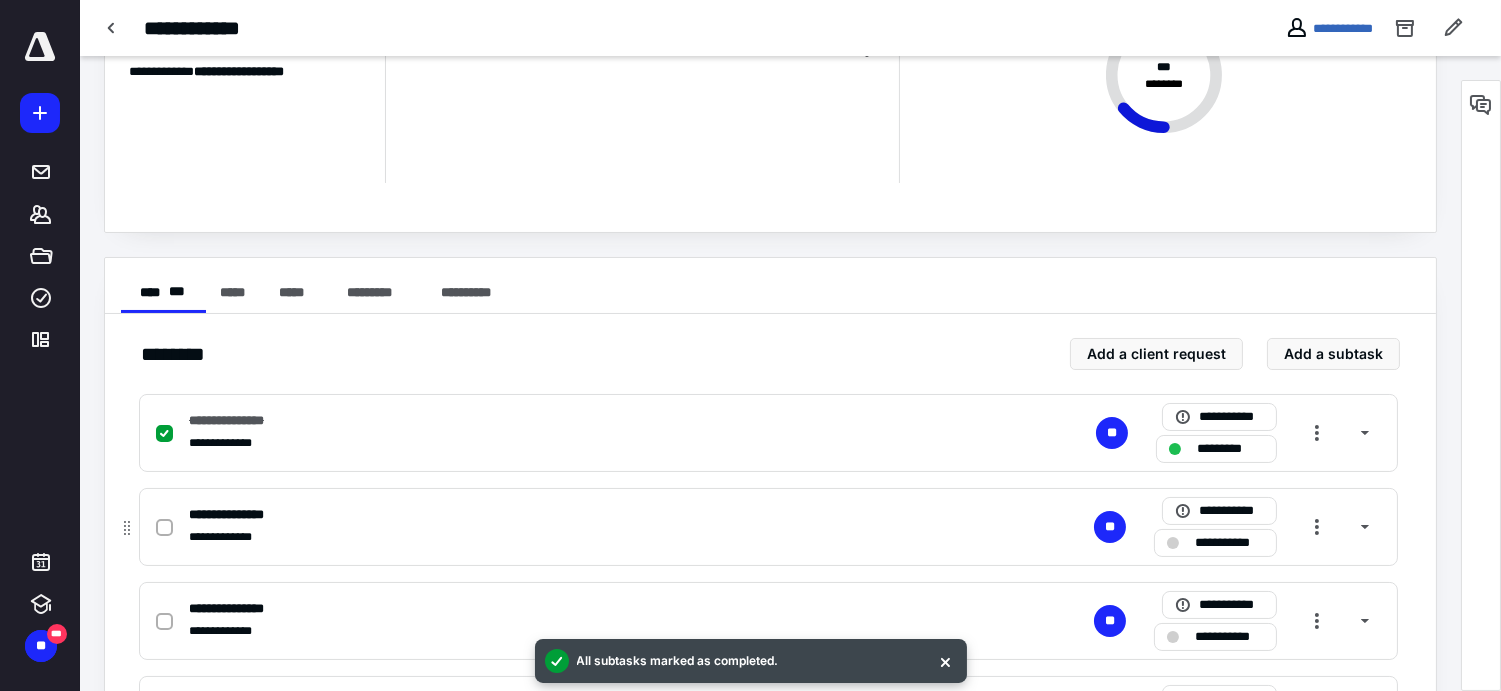 click 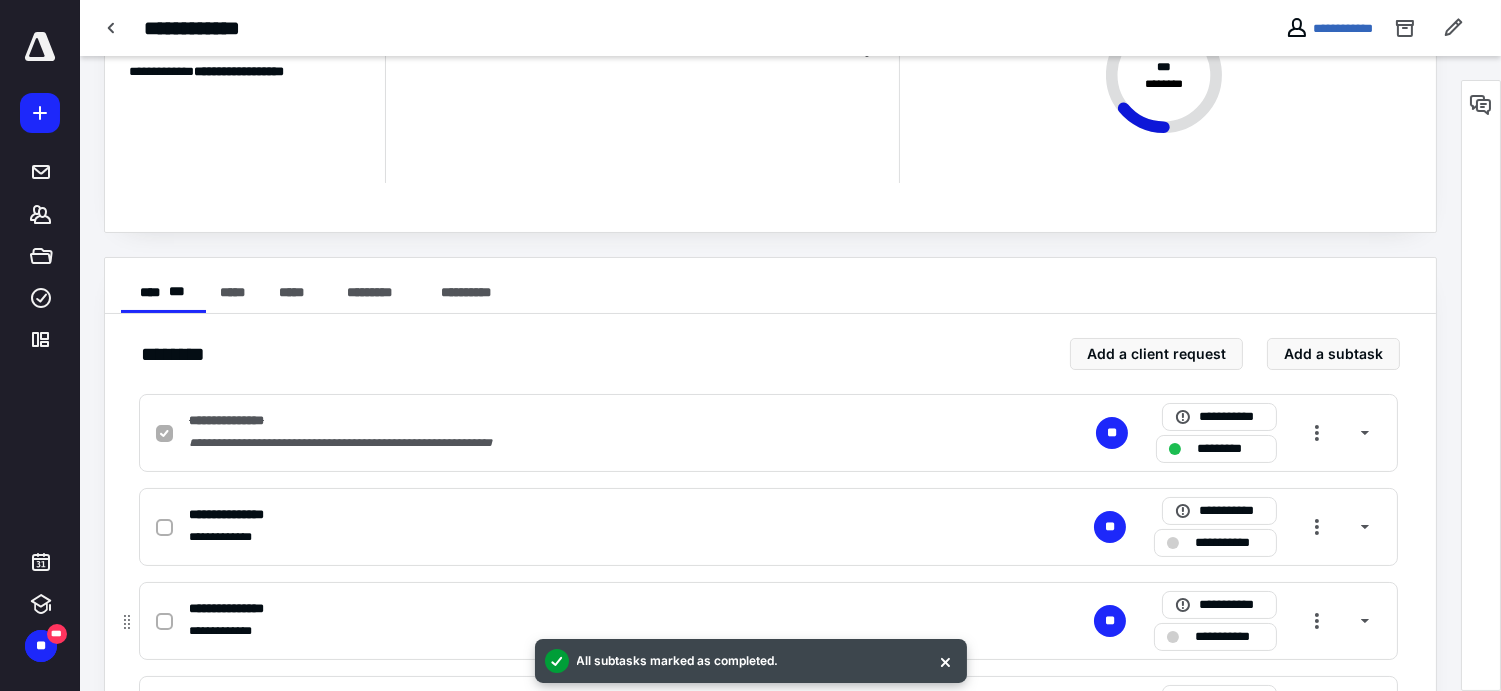 checkbox on "true" 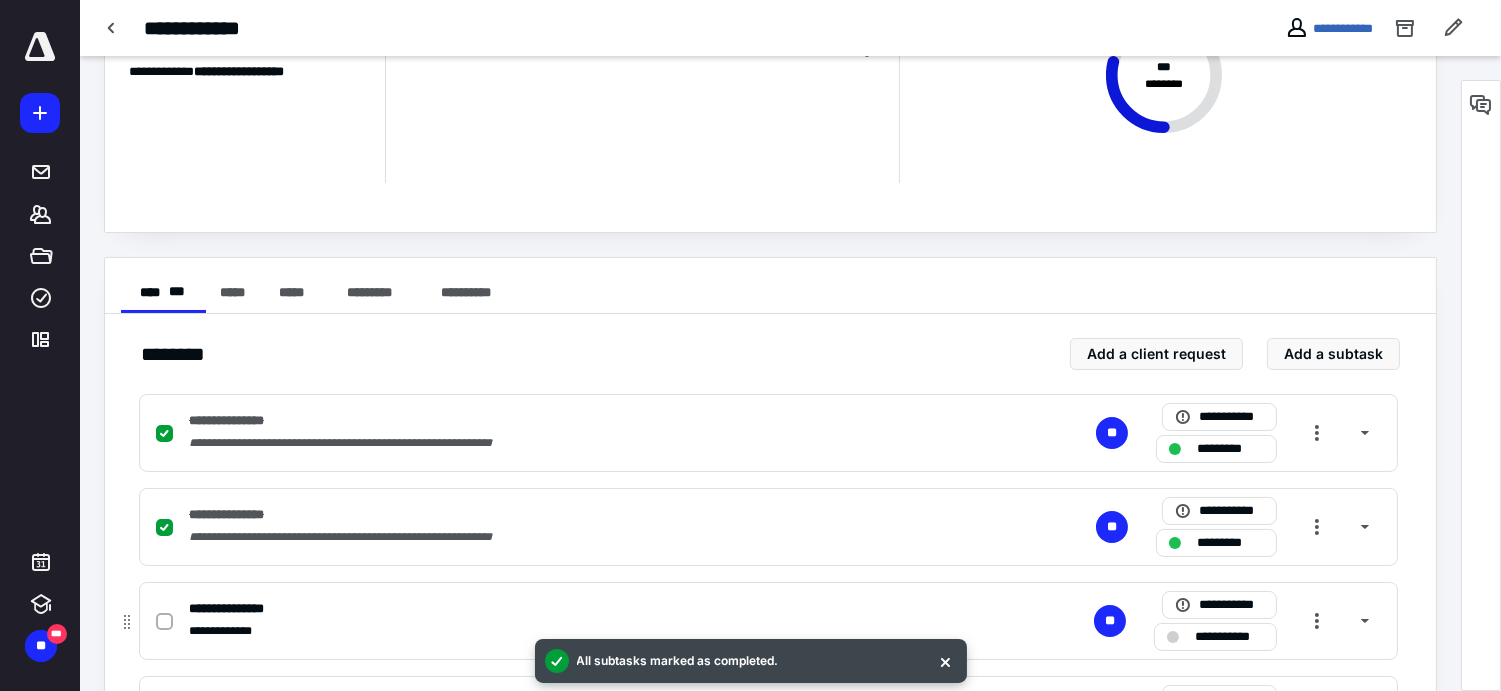 click 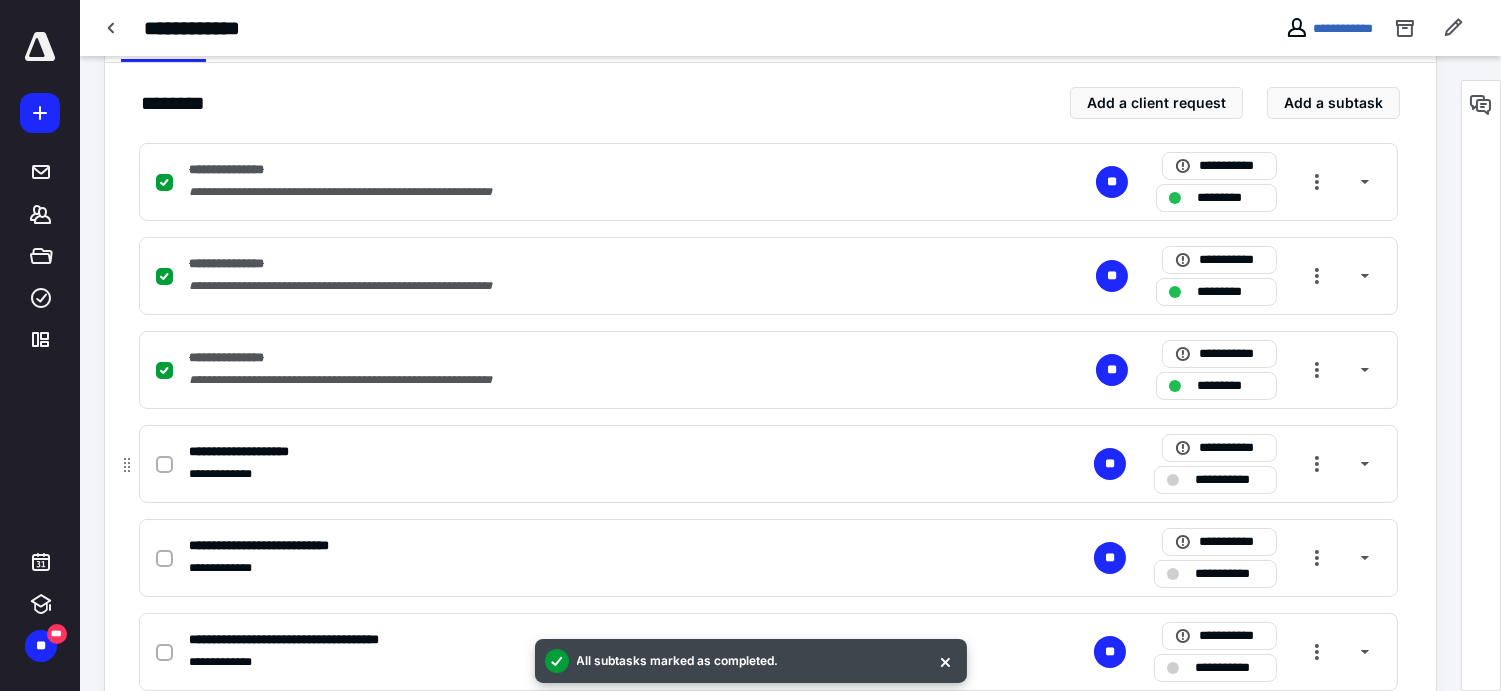scroll, scrollTop: 457, scrollLeft: 0, axis: vertical 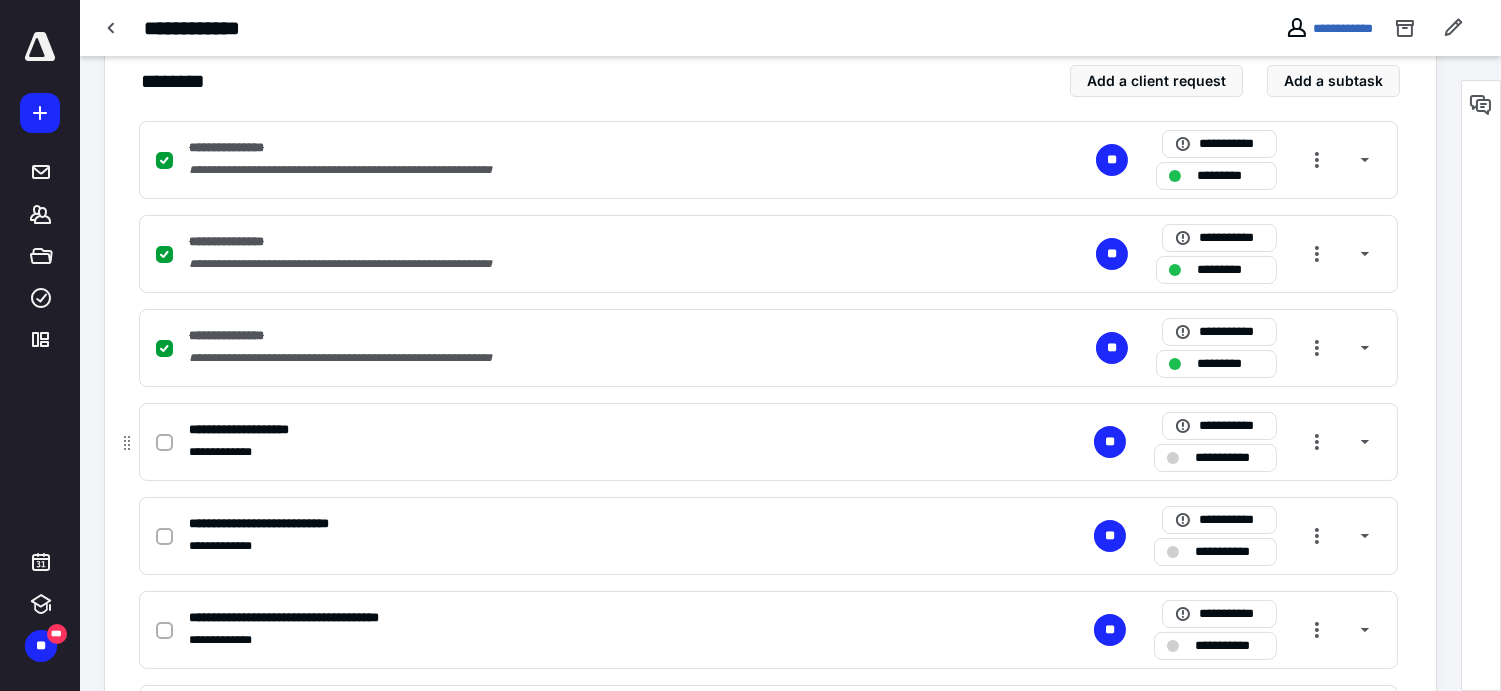 click 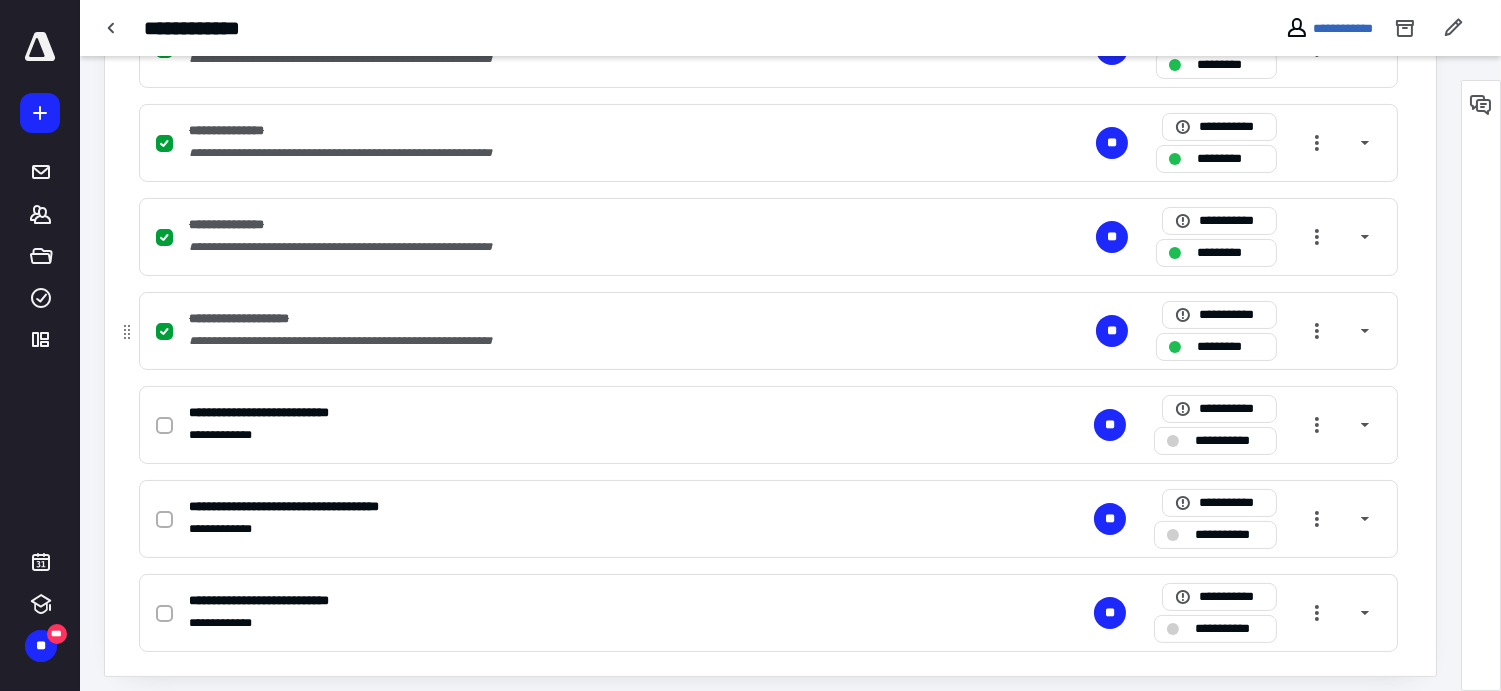 scroll, scrollTop: 578, scrollLeft: 0, axis: vertical 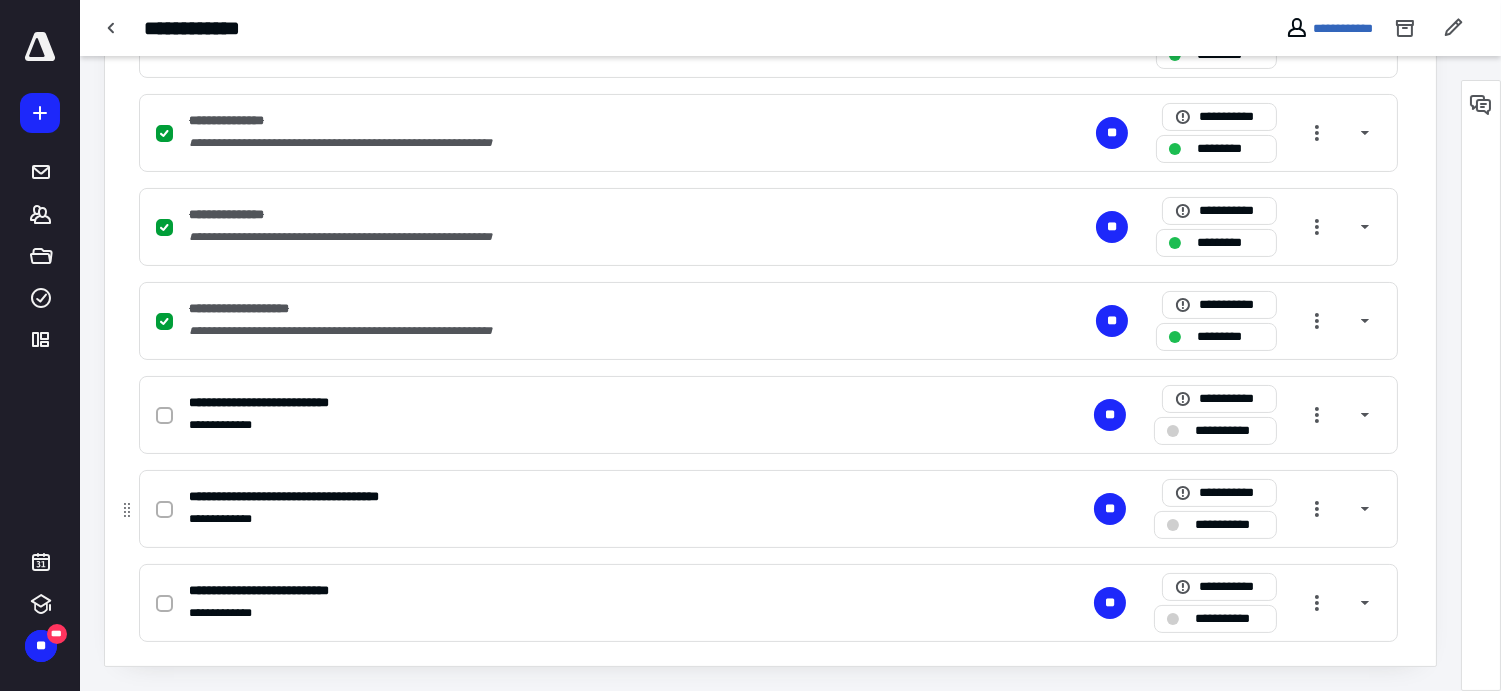 click on "**********" at bounding box center (768, 509) 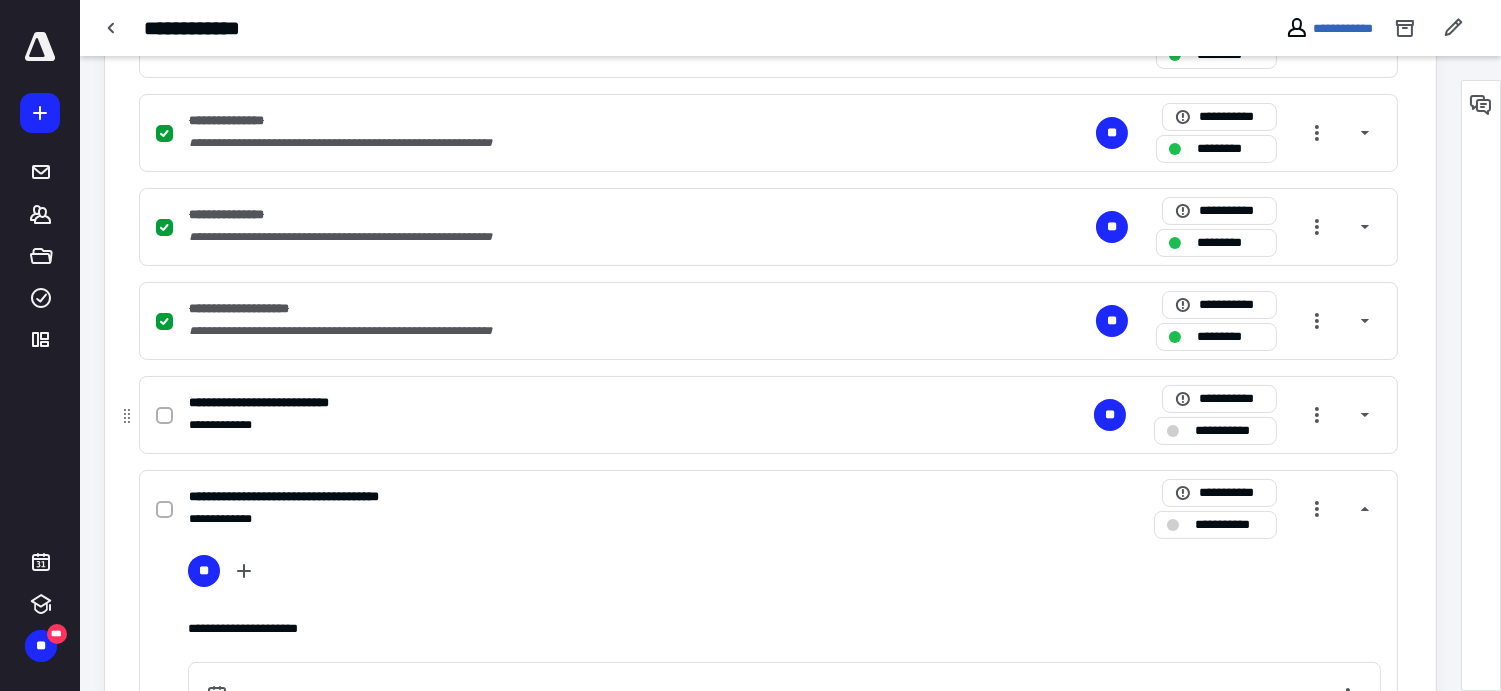 click at bounding box center (164, 416) 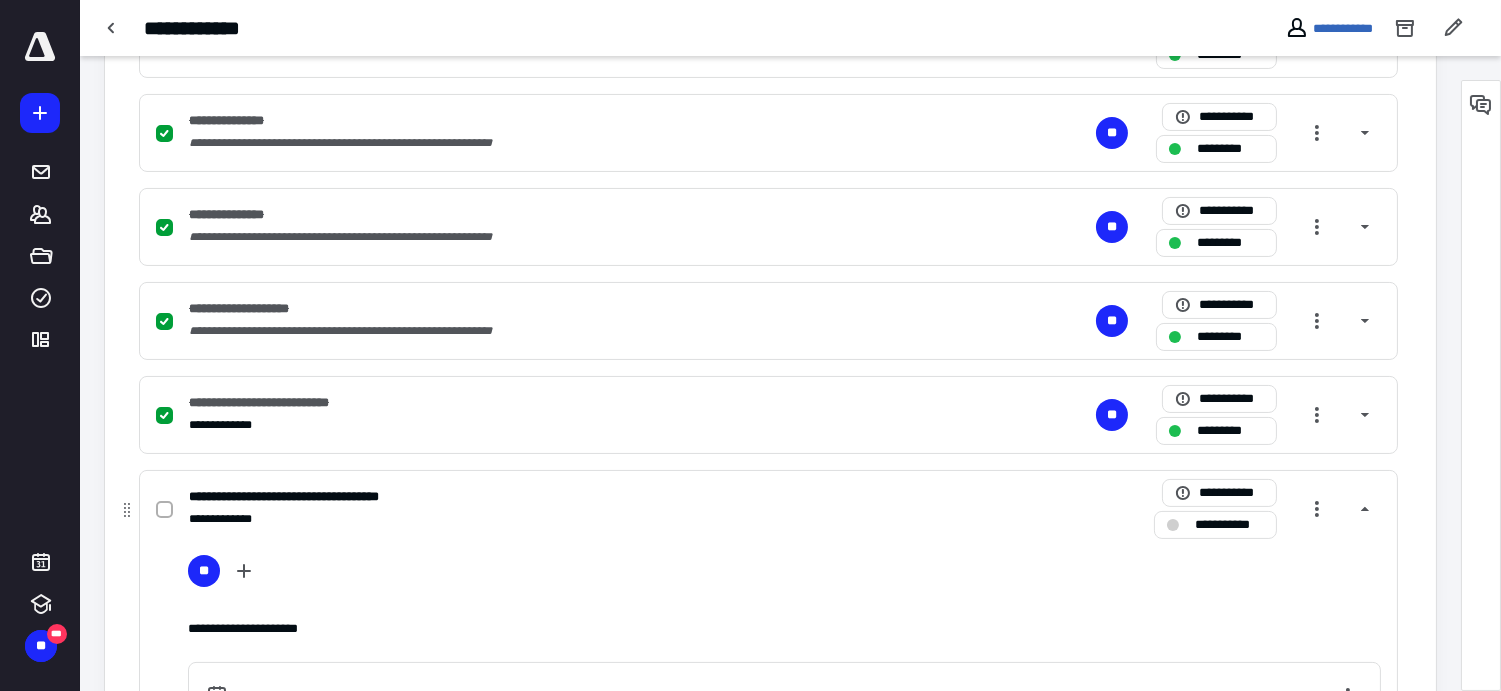 click at bounding box center (164, 510) 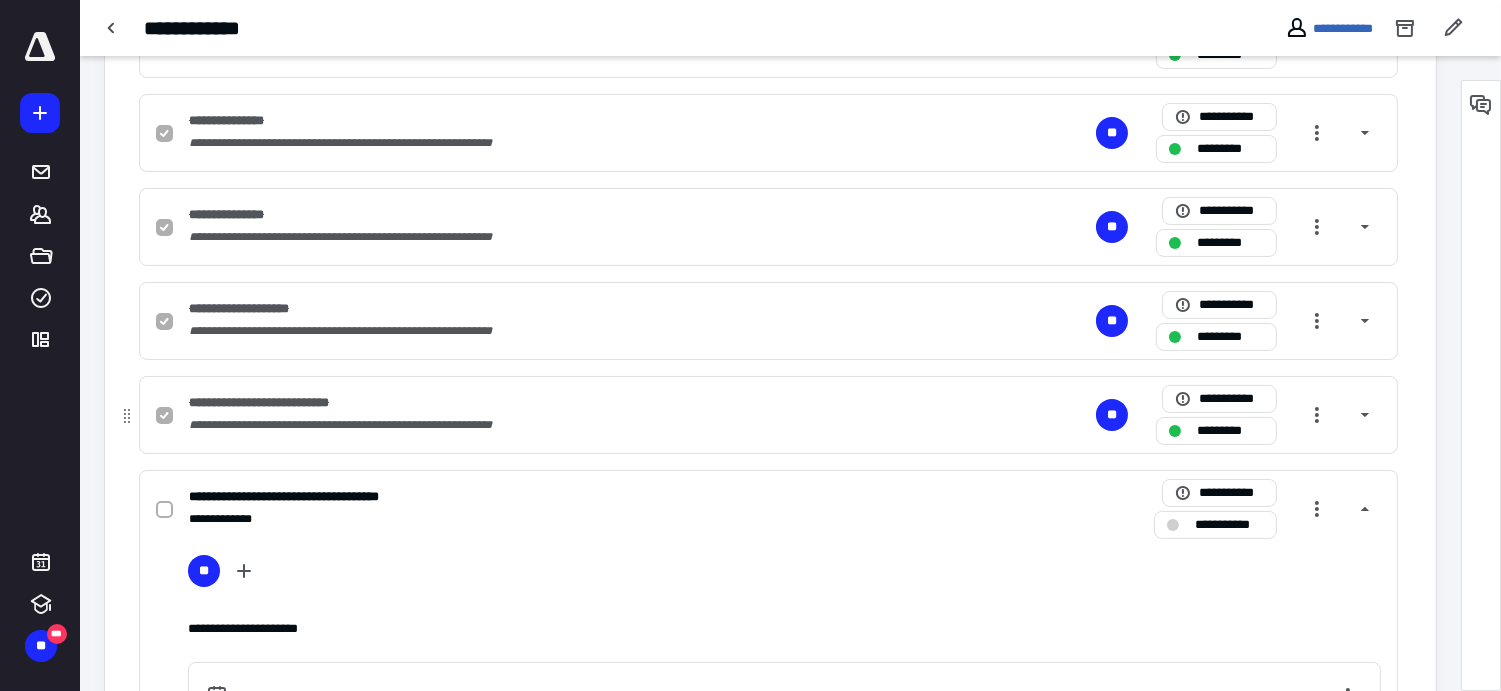 checkbox on "true" 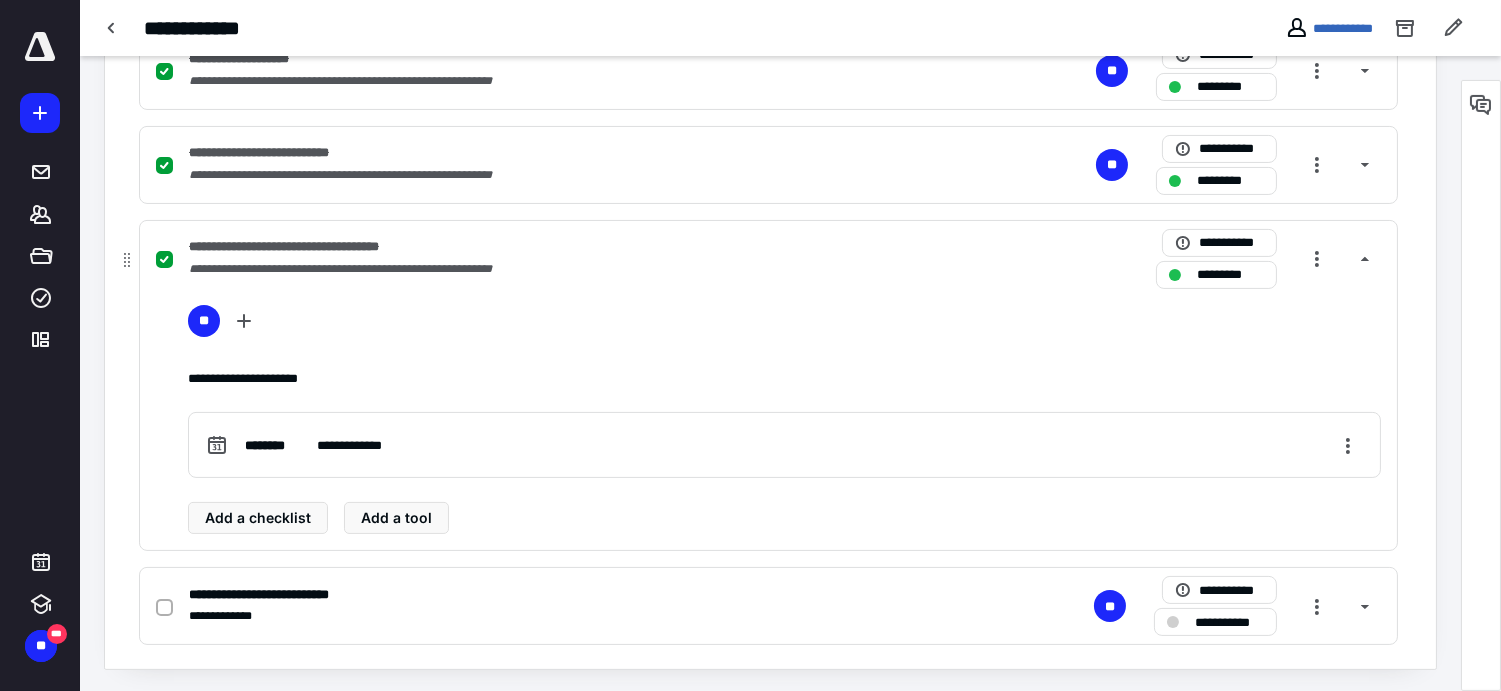 scroll, scrollTop: 832, scrollLeft: 0, axis: vertical 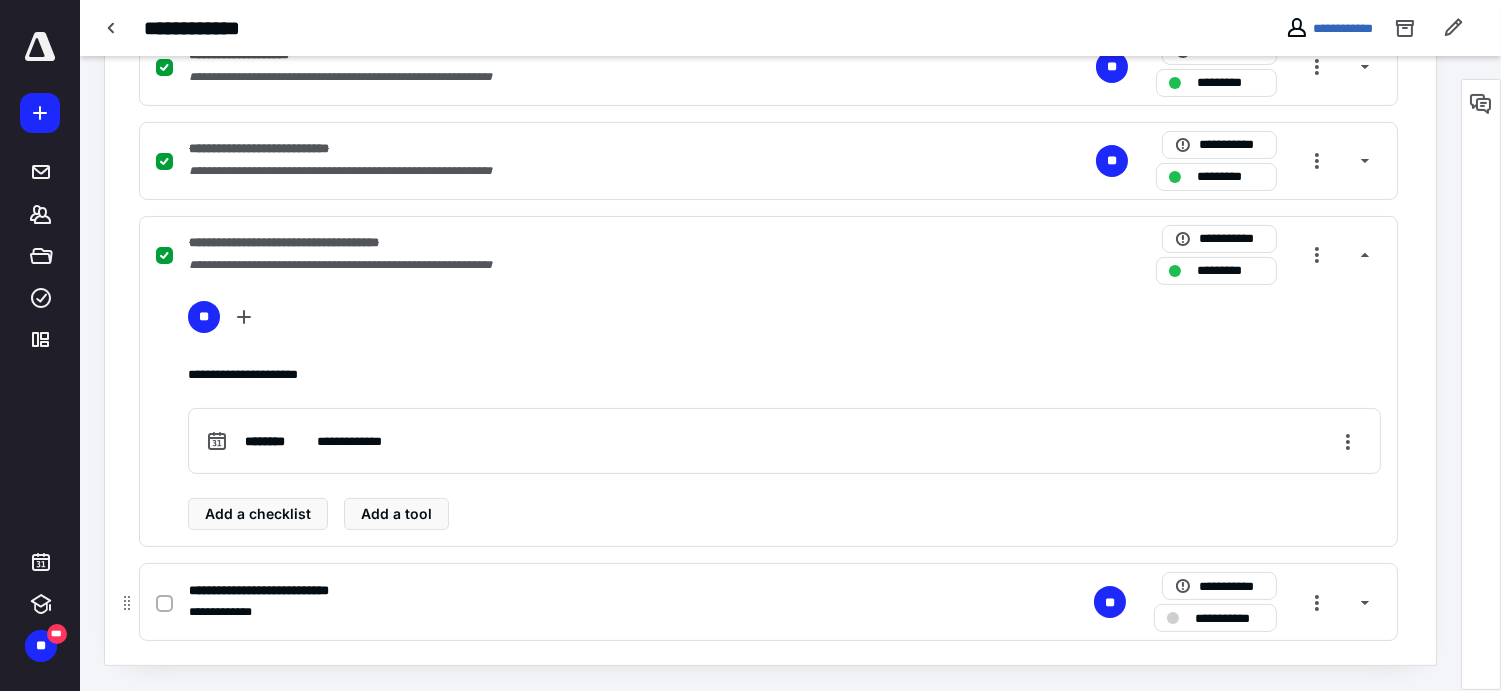 click at bounding box center [164, 603] 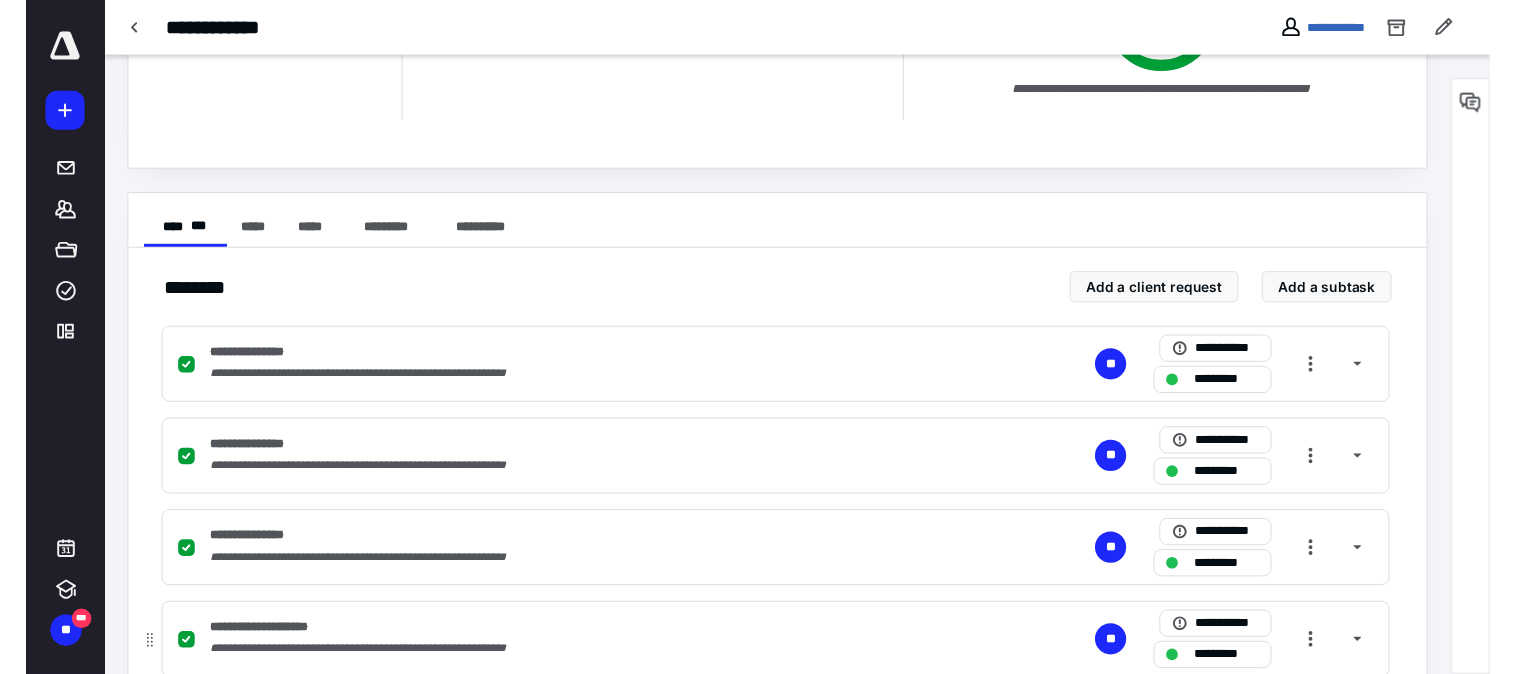scroll, scrollTop: 0, scrollLeft: 0, axis: both 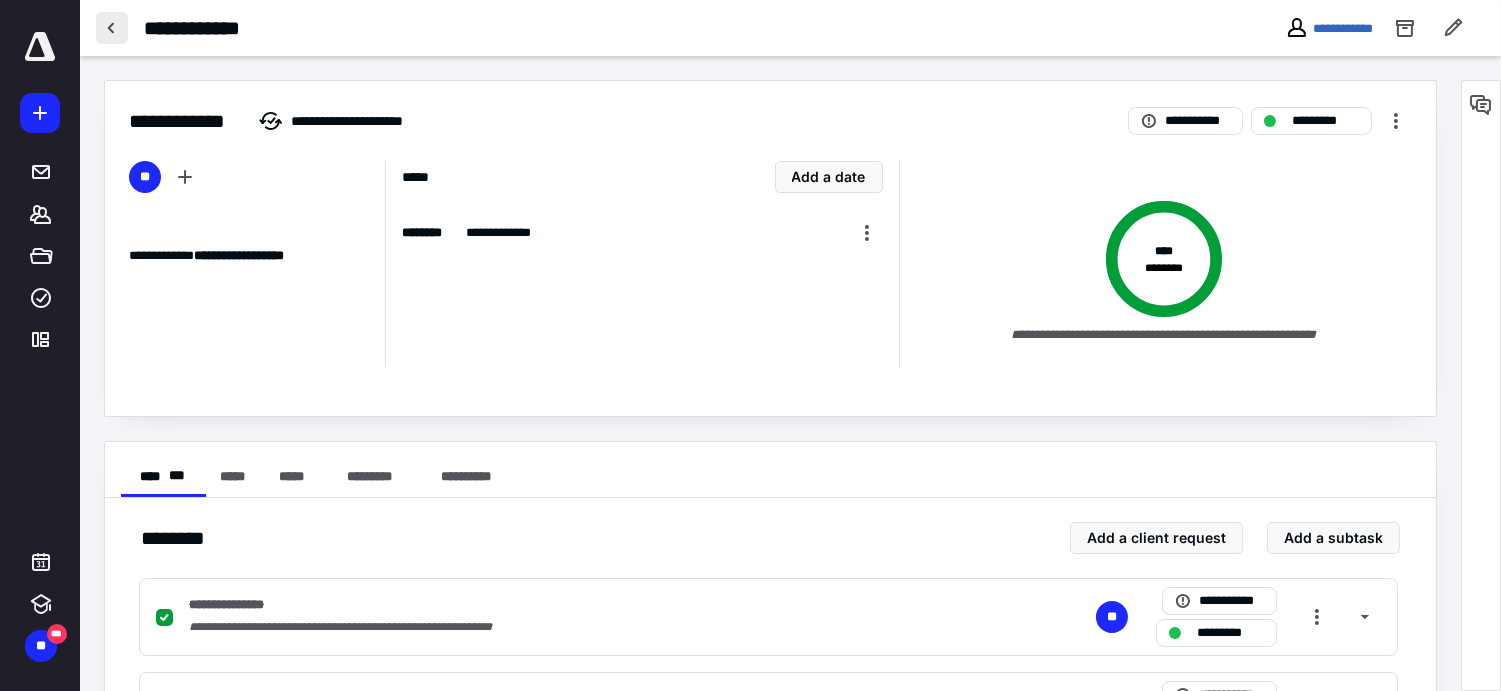 click at bounding box center (112, 28) 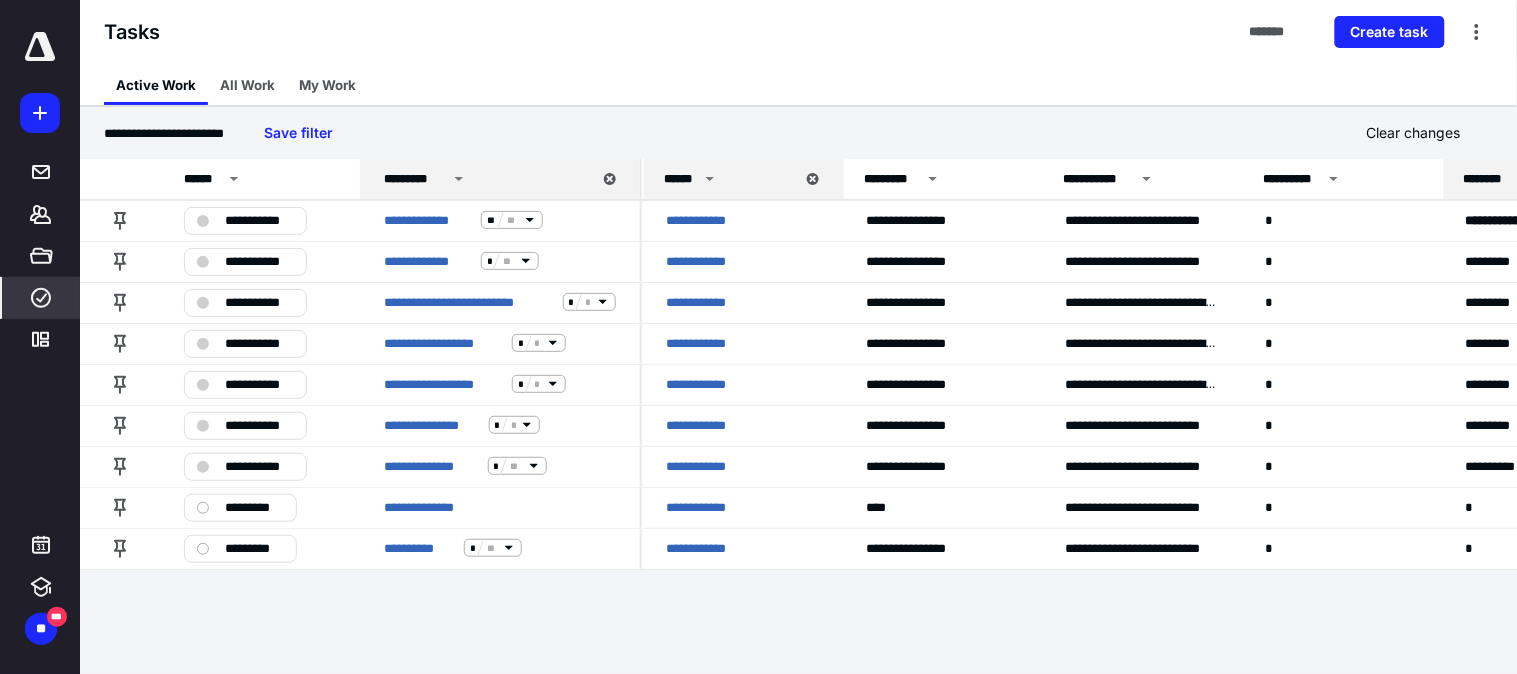 click on "******" at bounding box center [729, 179] 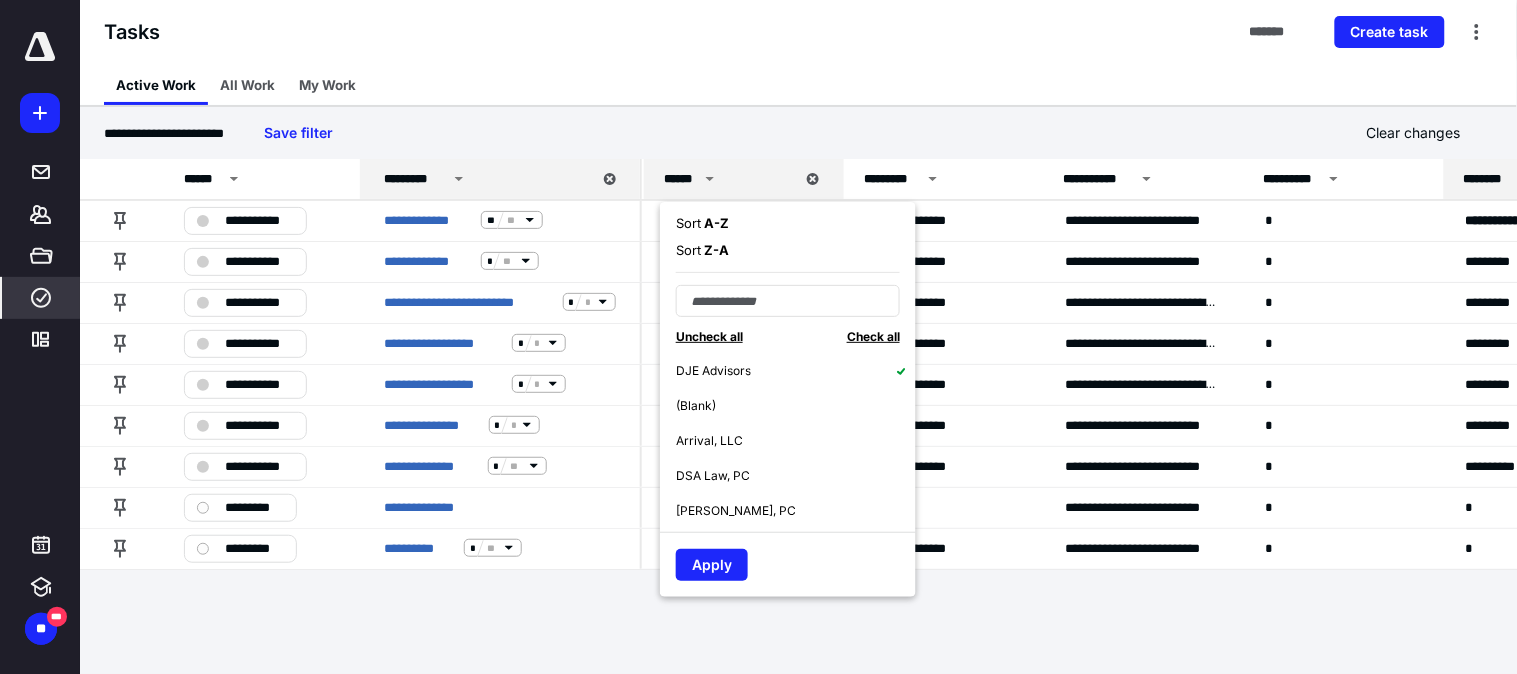click on "DJE Advisors" at bounding box center (713, 371) 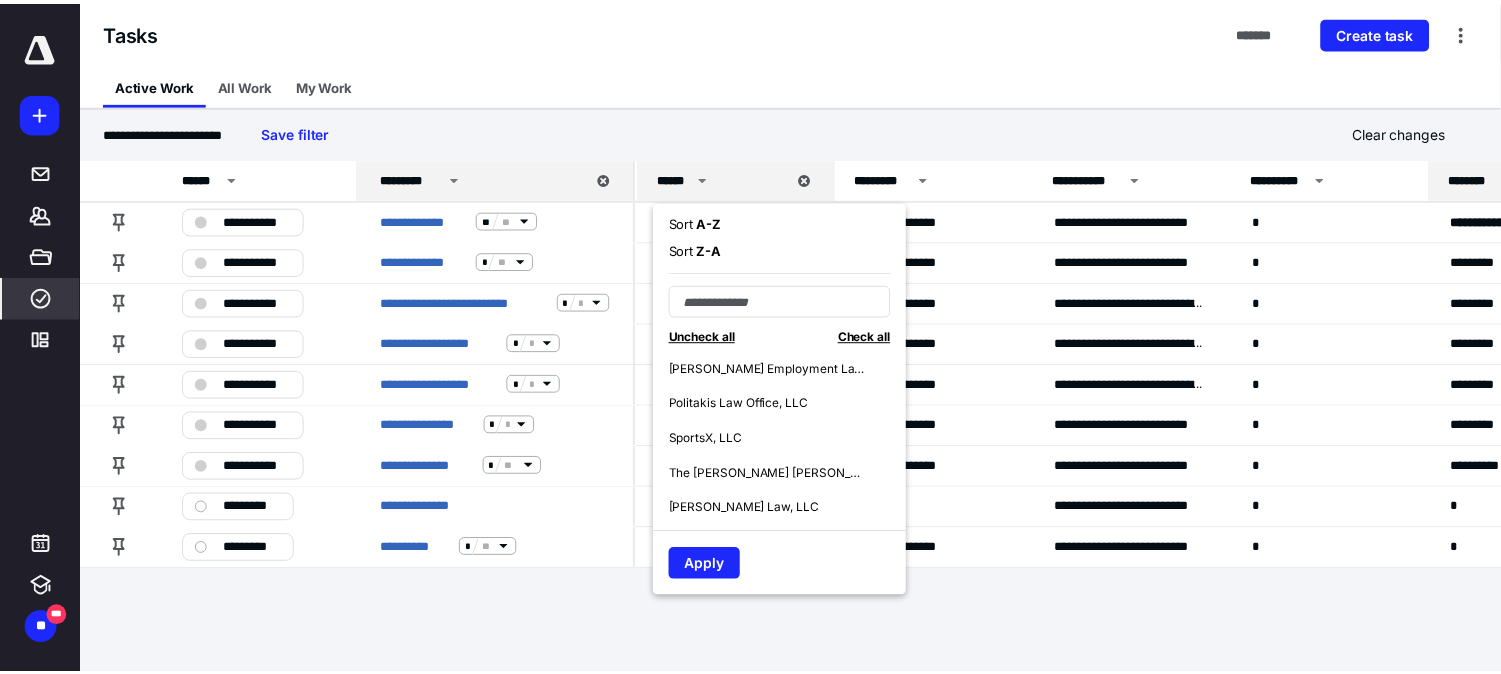 scroll, scrollTop: 244, scrollLeft: 0, axis: vertical 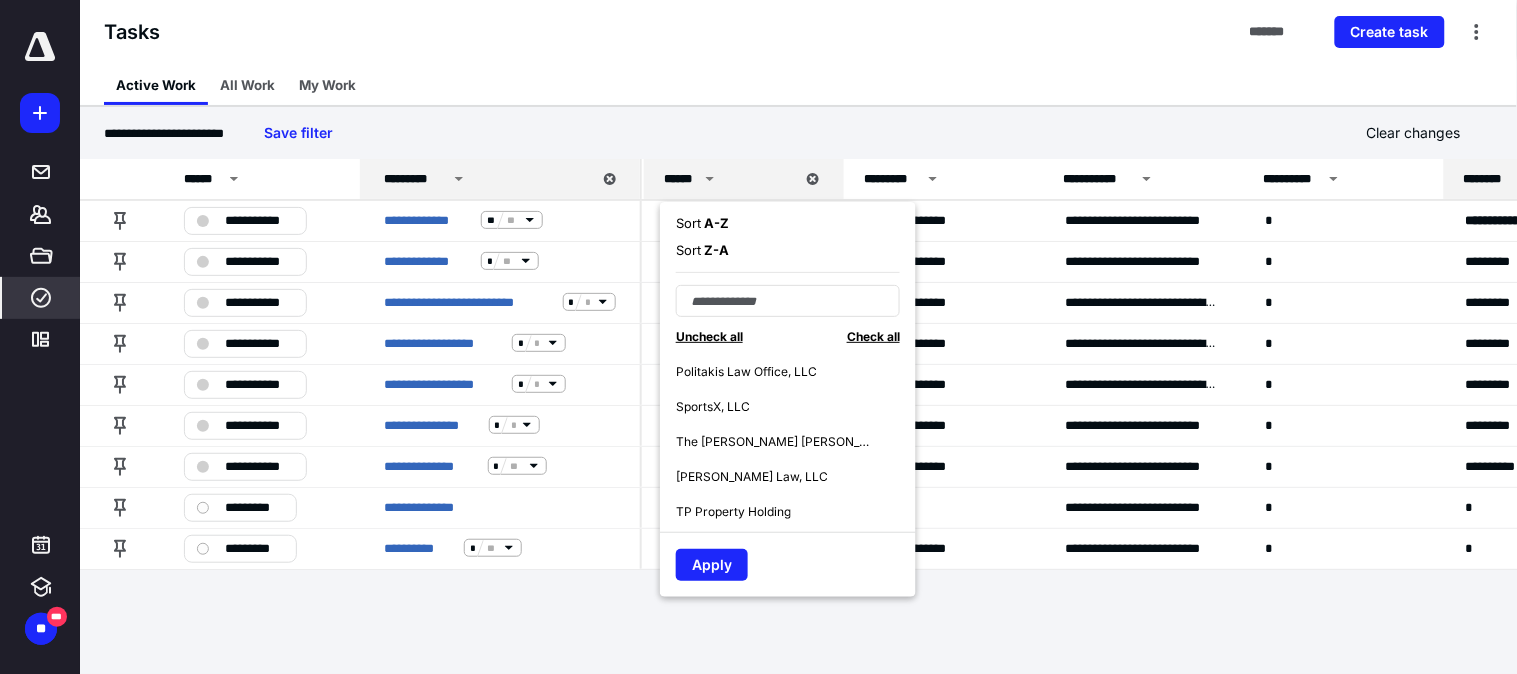 click on "[PERSON_NAME] Law, LLC" at bounding box center (752, 477) 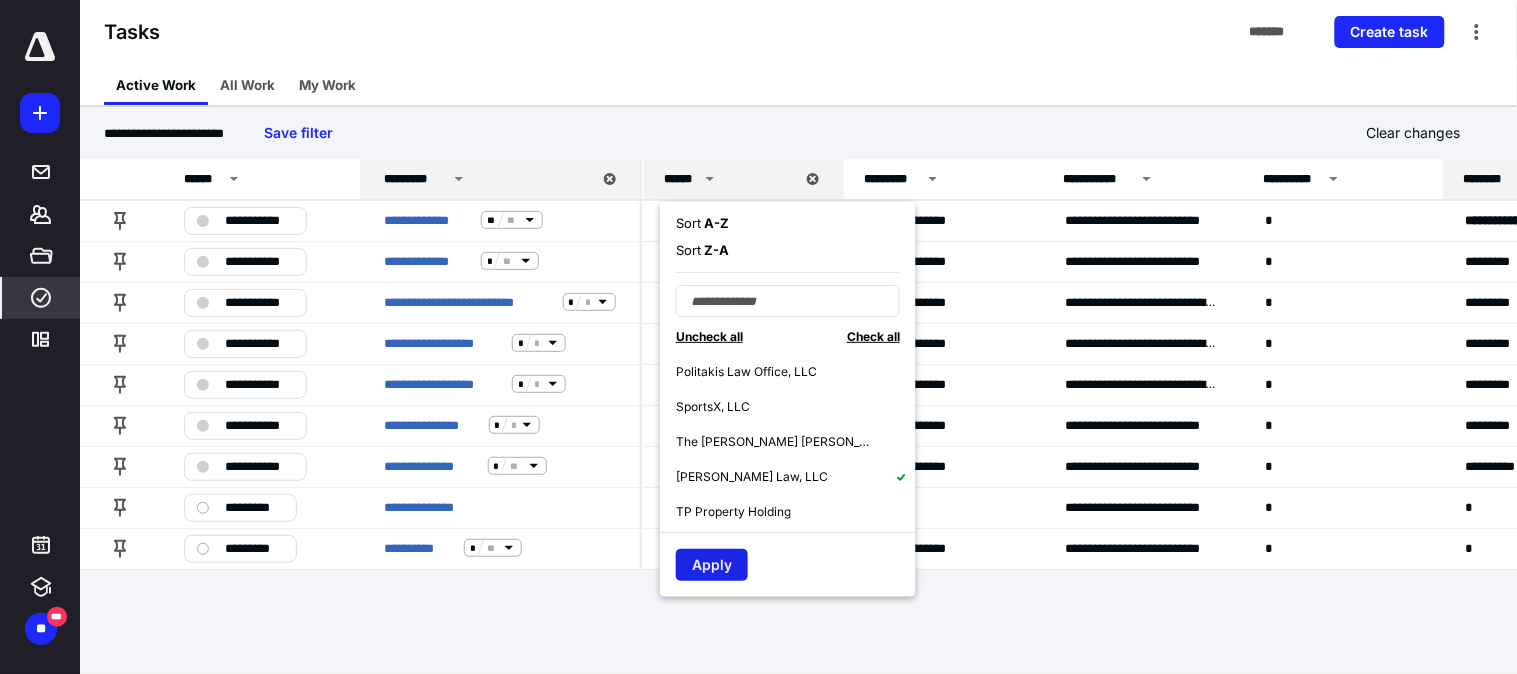click on "Apply" at bounding box center [712, 565] 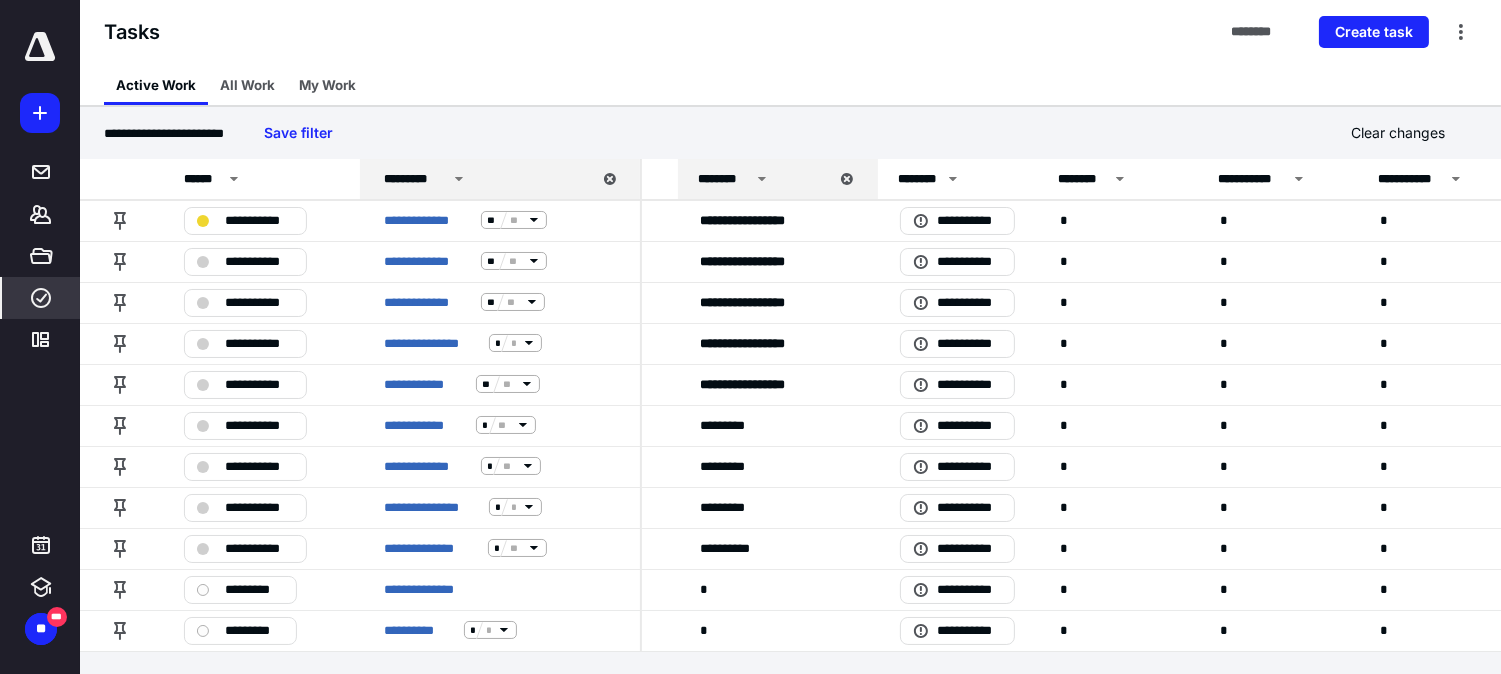 scroll, scrollTop: 0, scrollLeft: 823, axis: horizontal 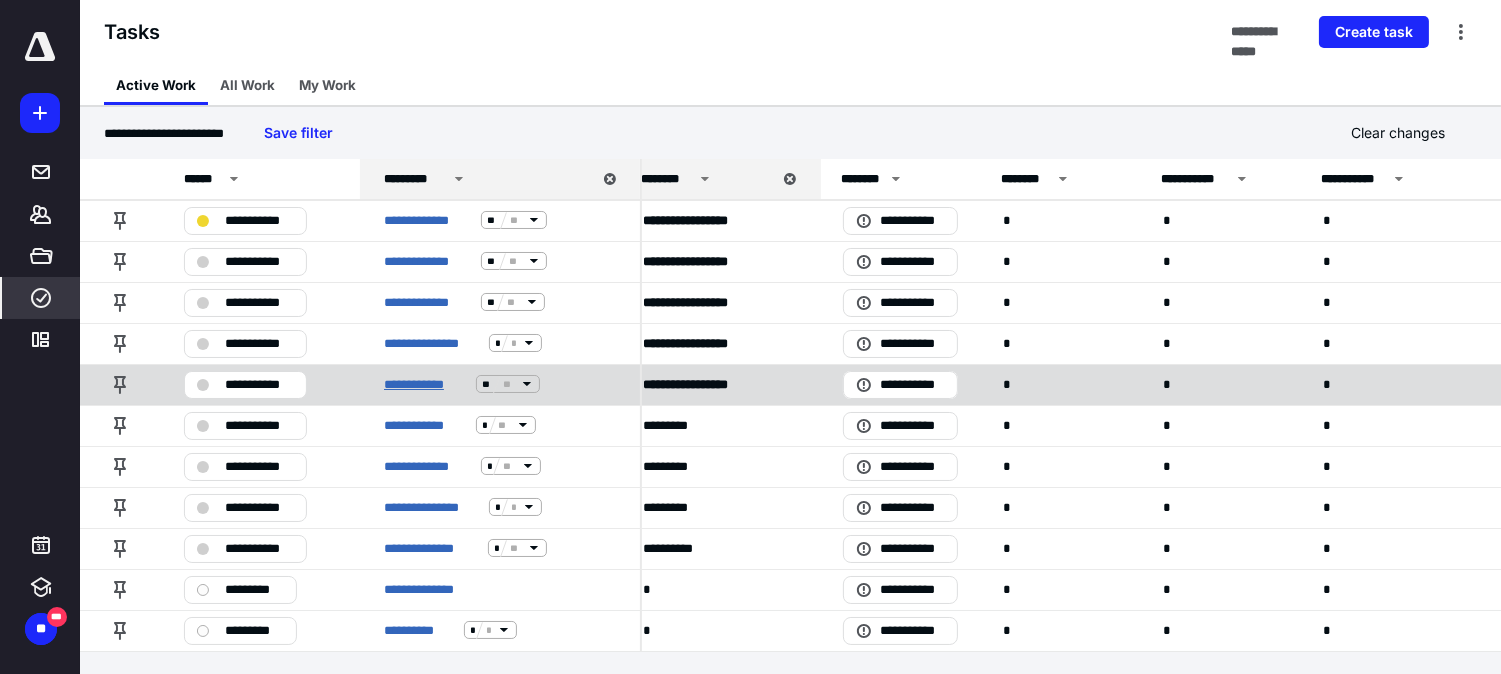 click on "**********" at bounding box center (426, 384) 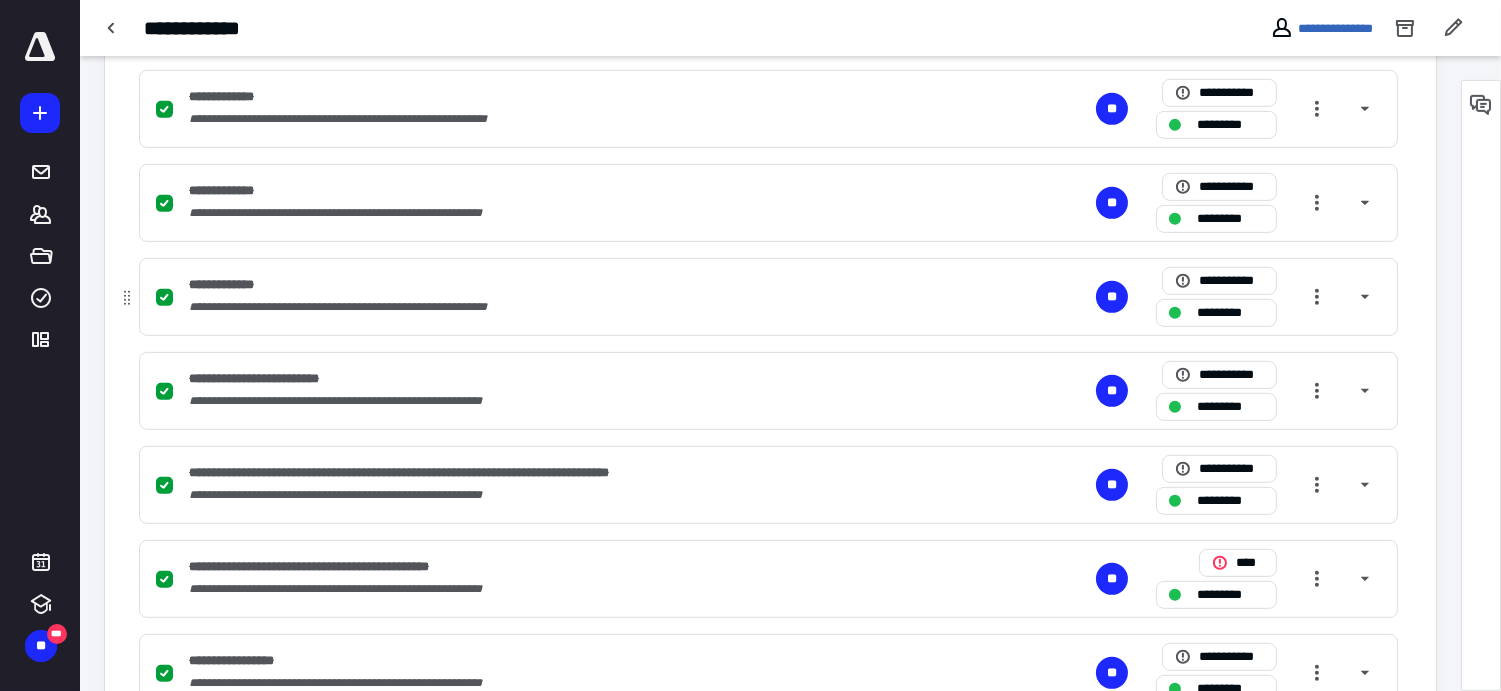 scroll, scrollTop: 1803, scrollLeft: 0, axis: vertical 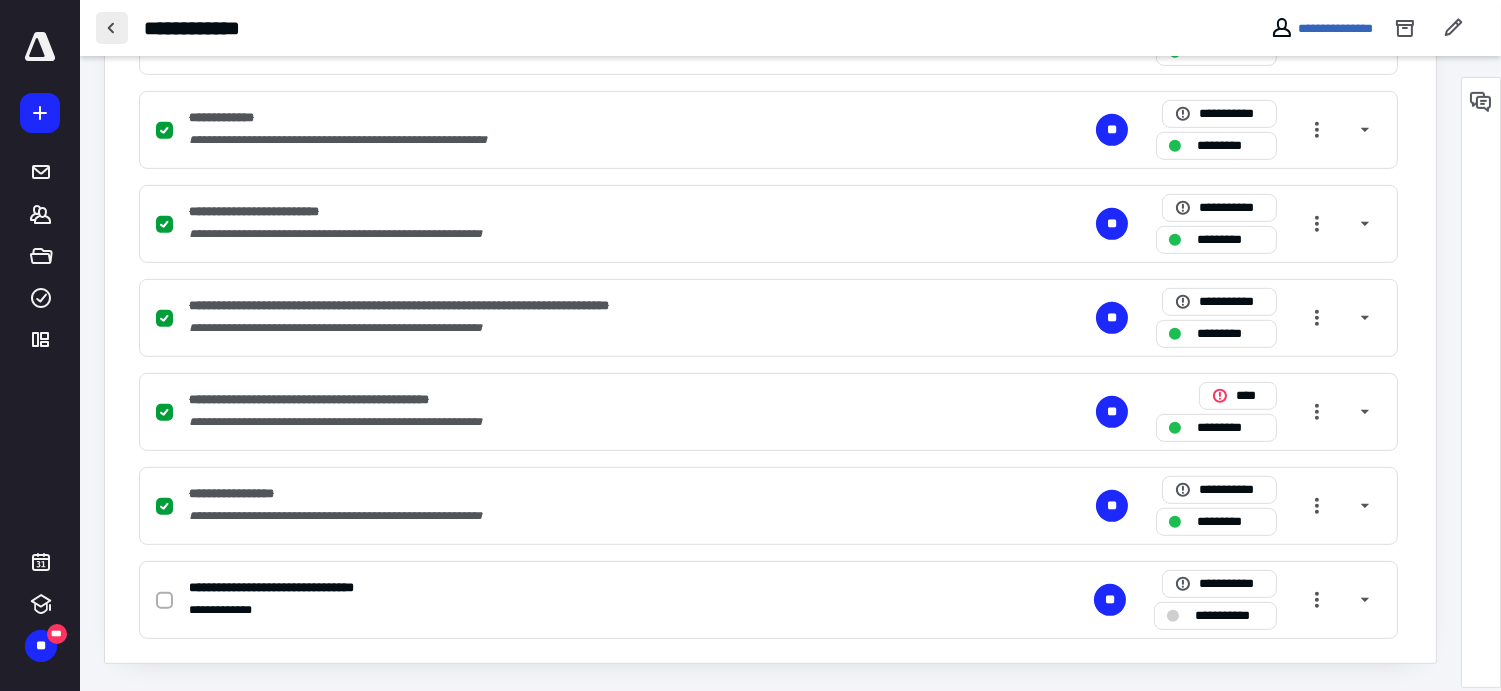 click at bounding box center (112, 28) 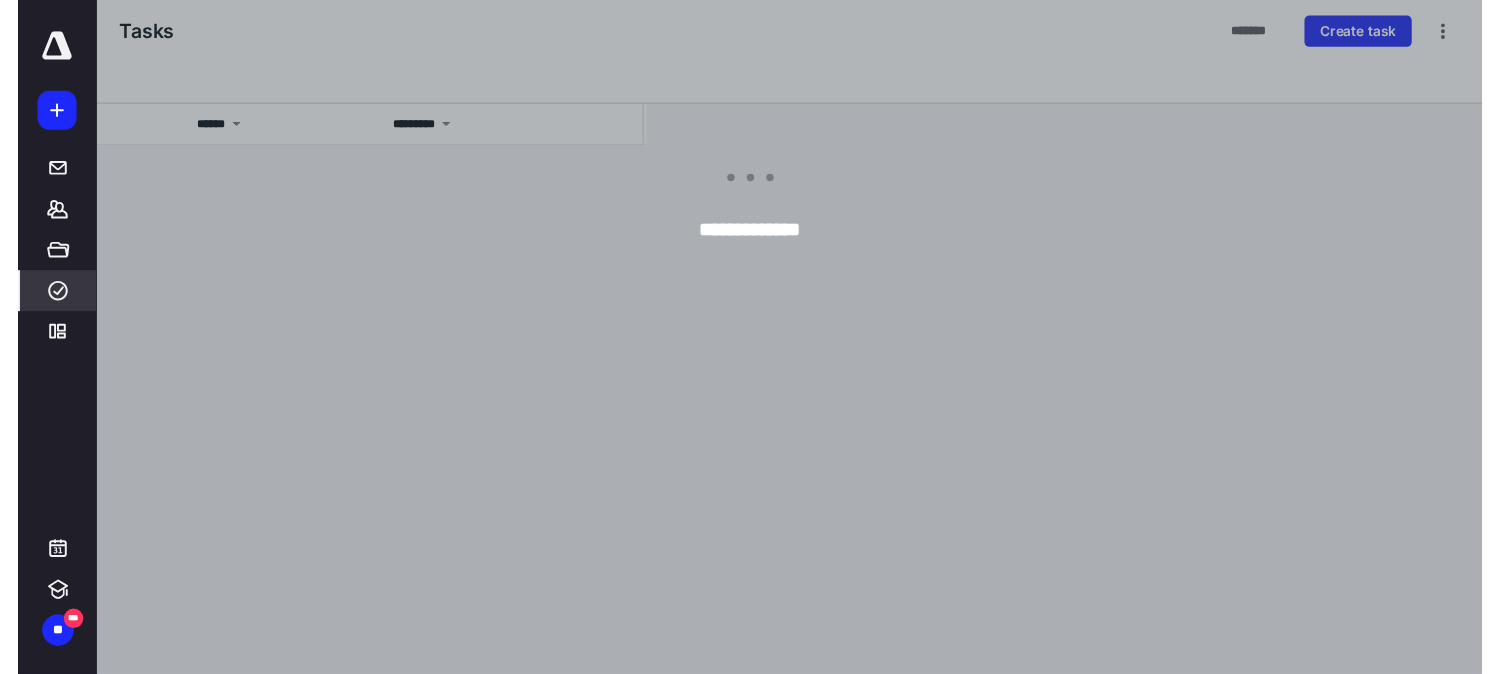 scroll, scrollTop: 0, scrollLeft: 0, axis: both 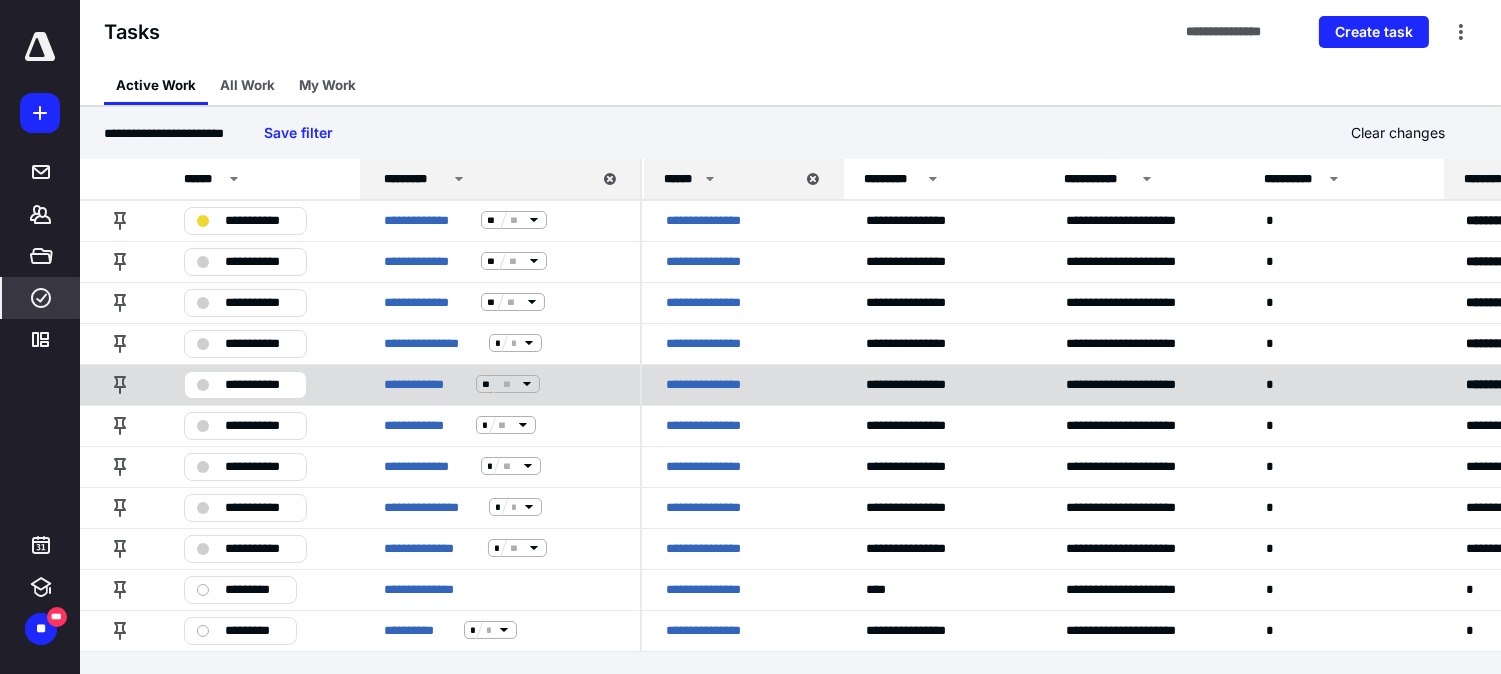 click on "**********" at bounding box center [259, 384] 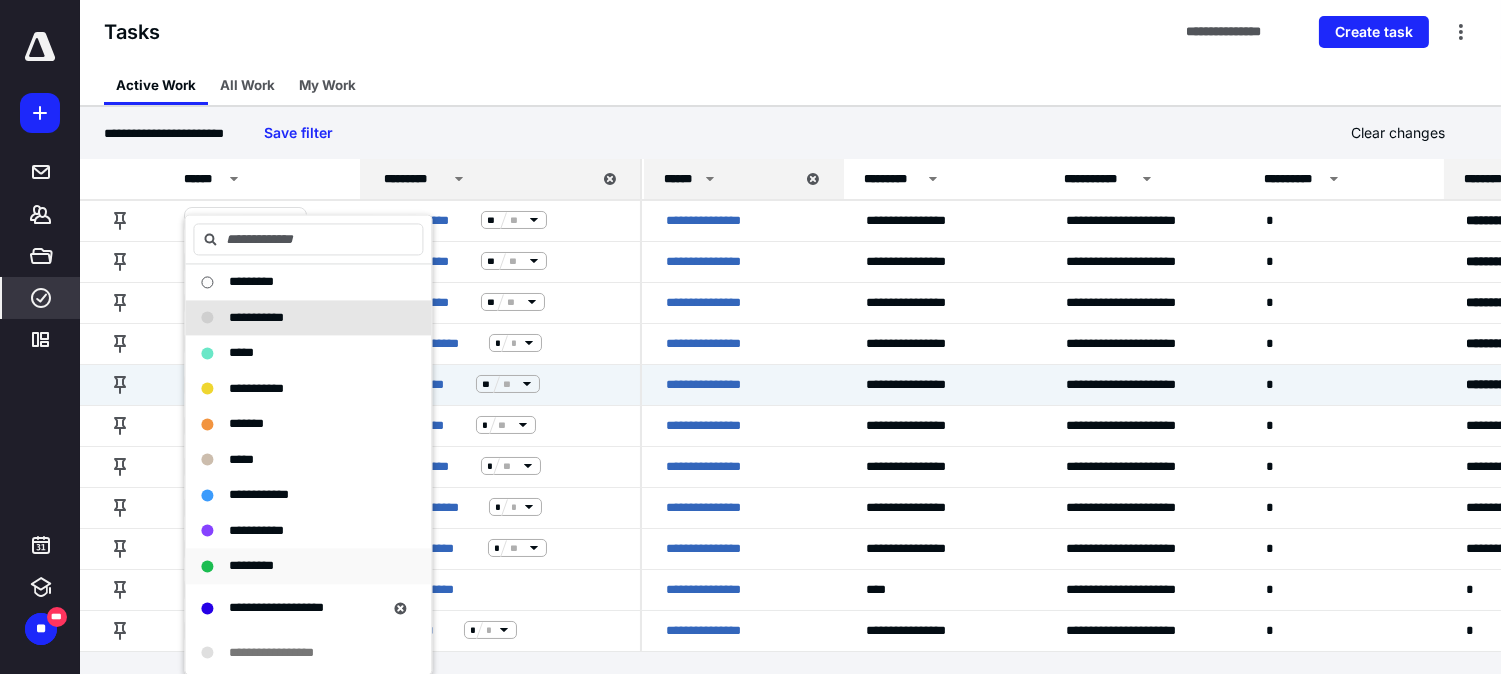 click on "*********" at bounding box center (251, 565) 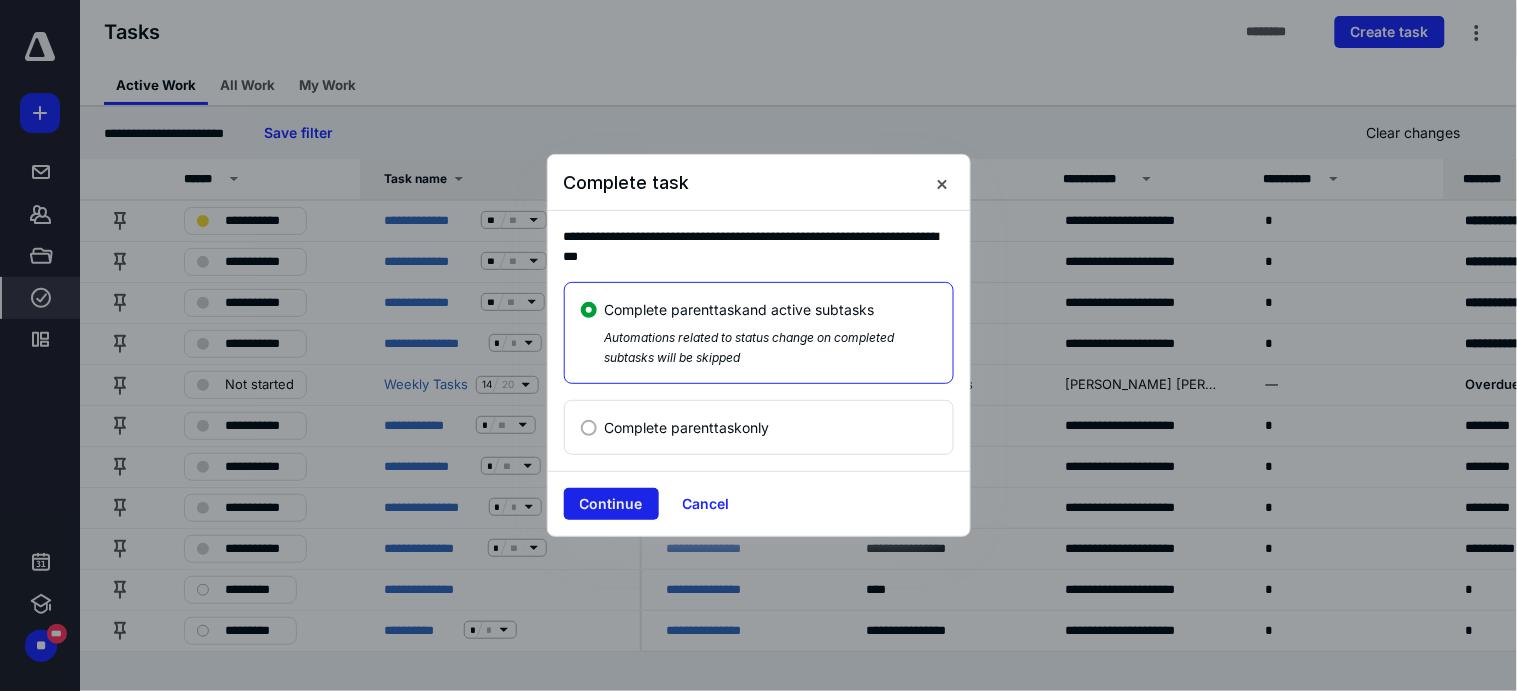 click on "Continue" at bounding box center (611, 504) 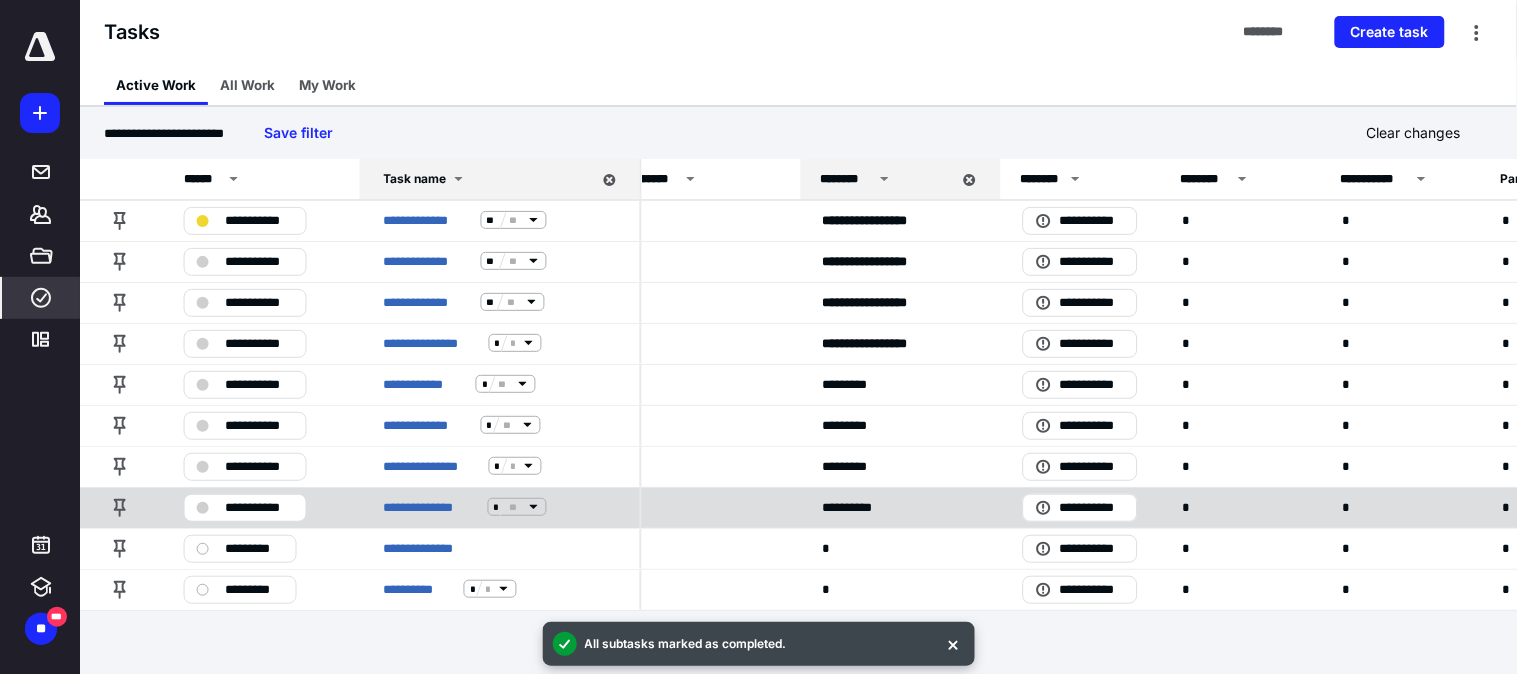 scroll, scrollTop: 0, scrollLeft: 645, axis: horizontal 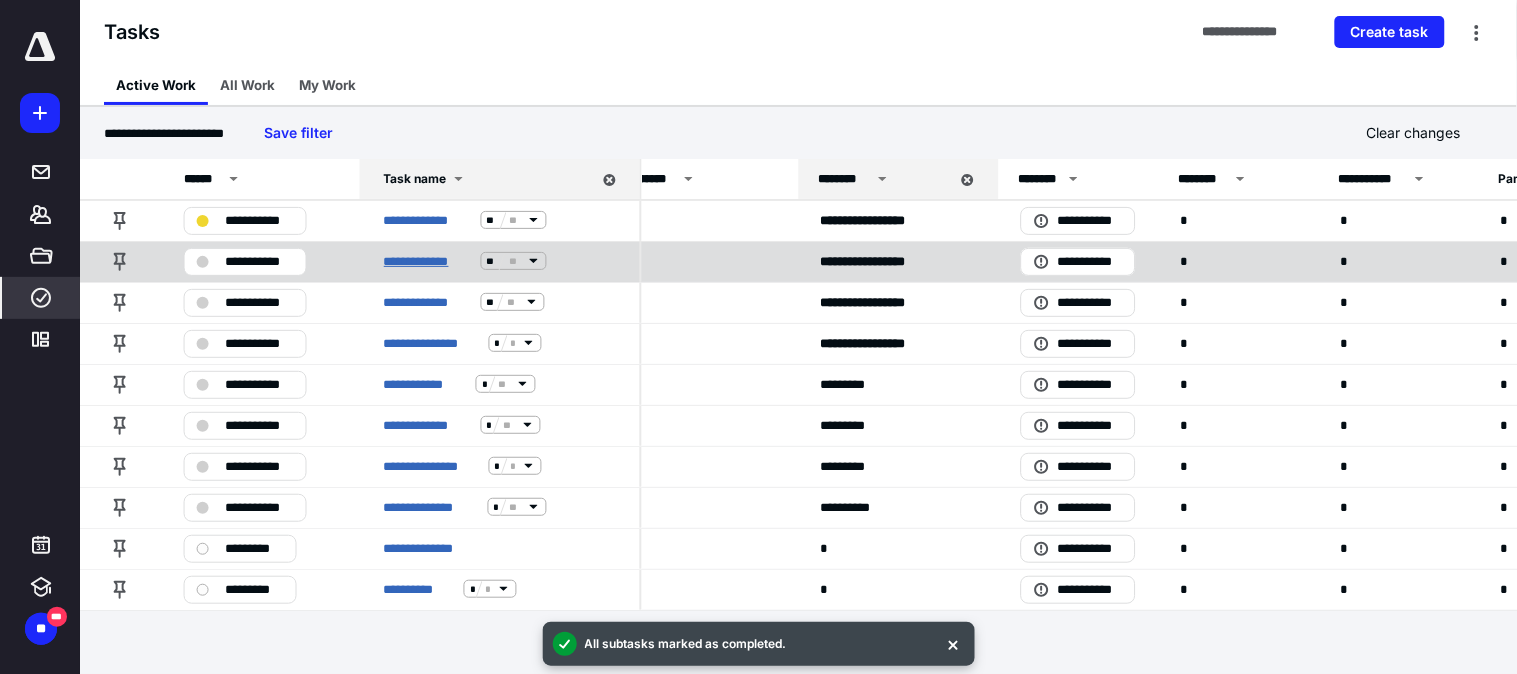 click on "**********" at bounding box center [428, 261] 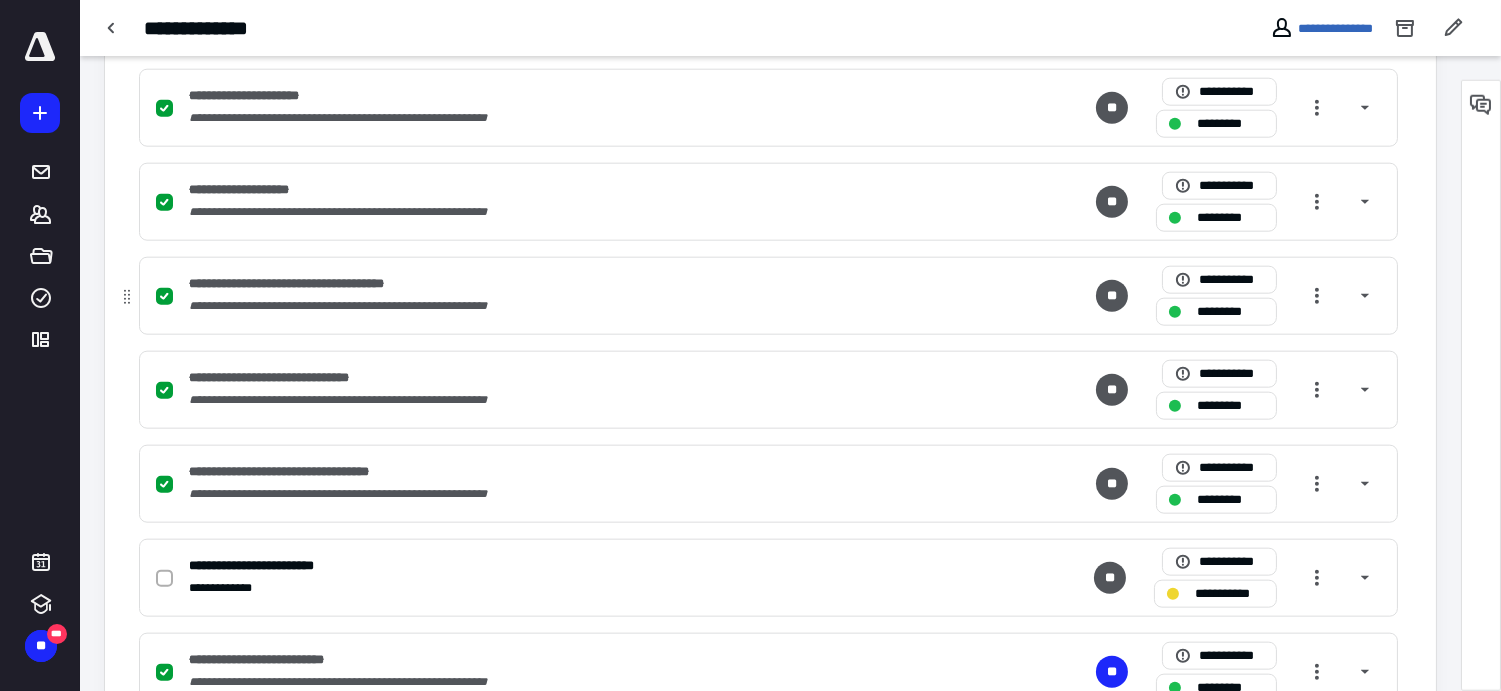 scroll, scrollTop: 4251, scrollLeft: 0, axis: vertical 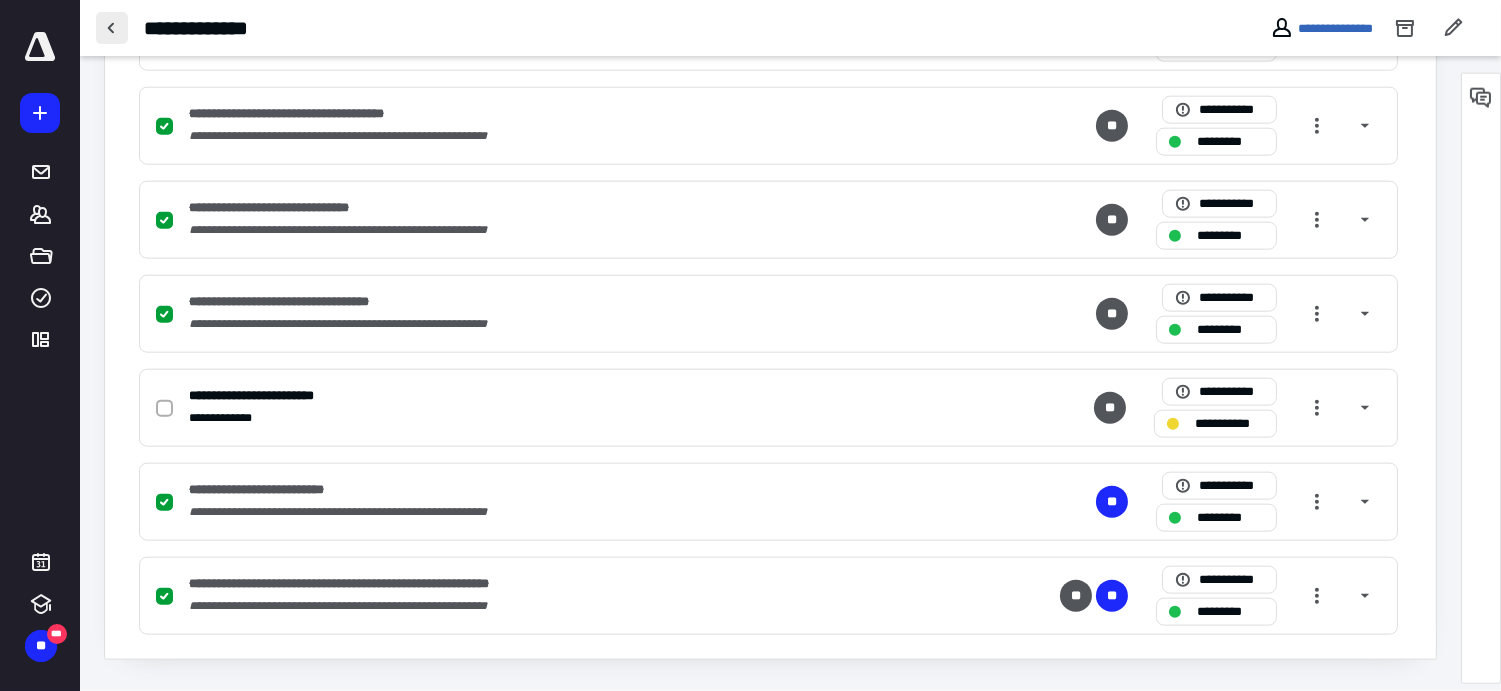 click at bounding box center (112, 28) 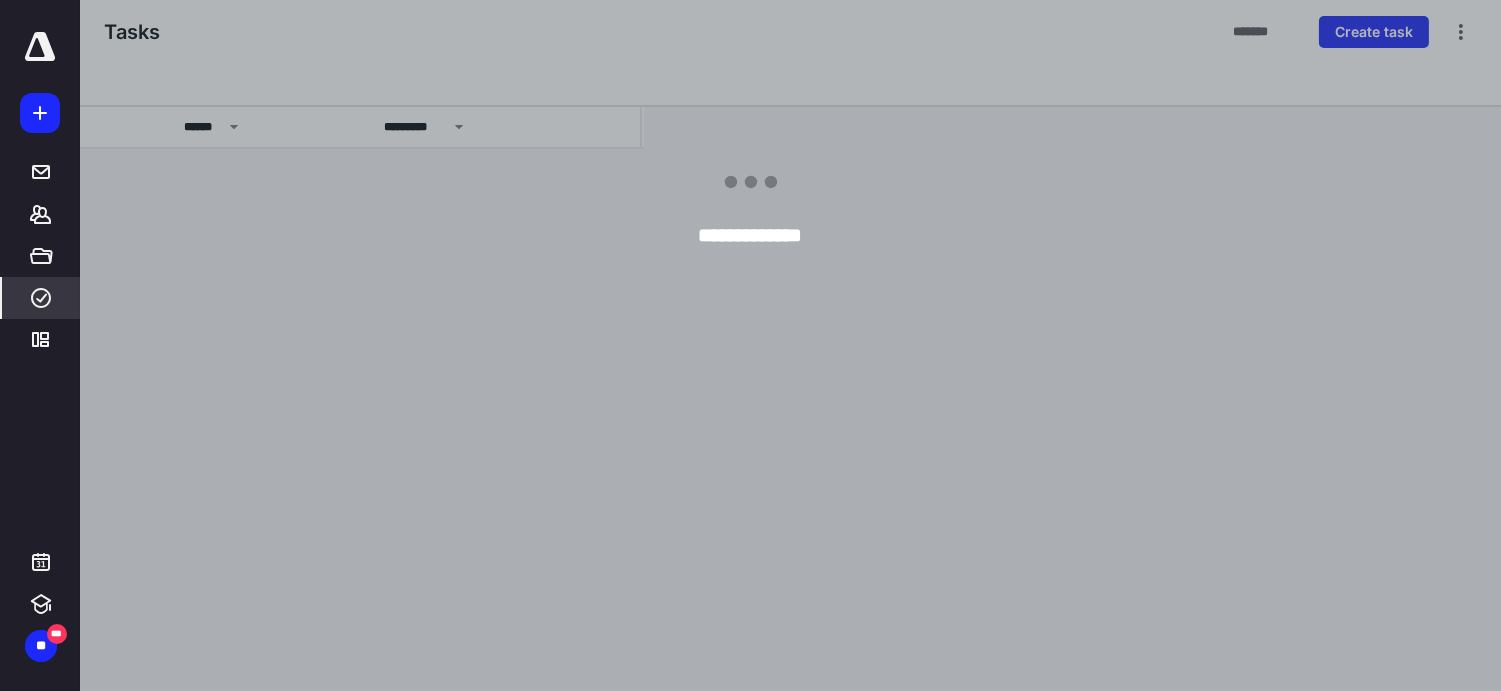 scroll, scrollTop: 0, scrollLeft: 0, axis: both 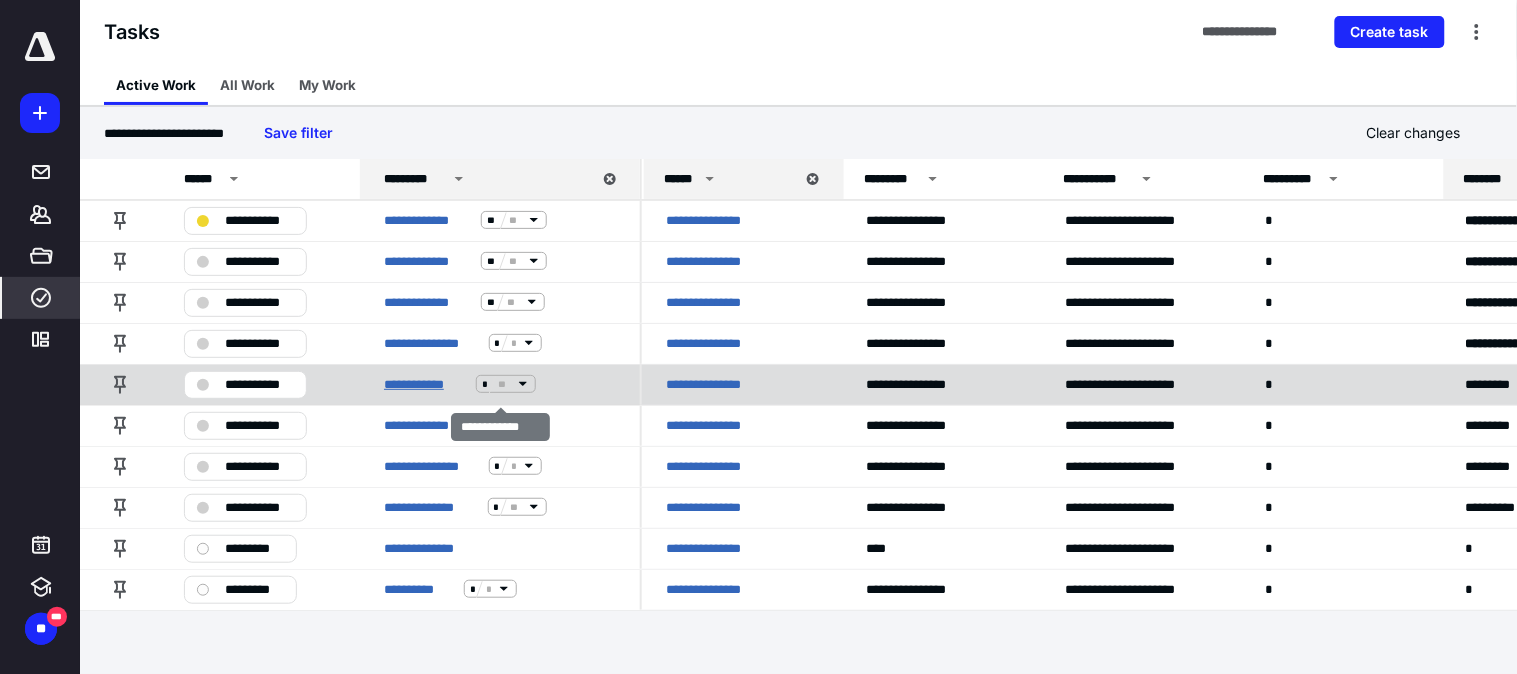 click on "**********" at bounding box center [426, 384] 